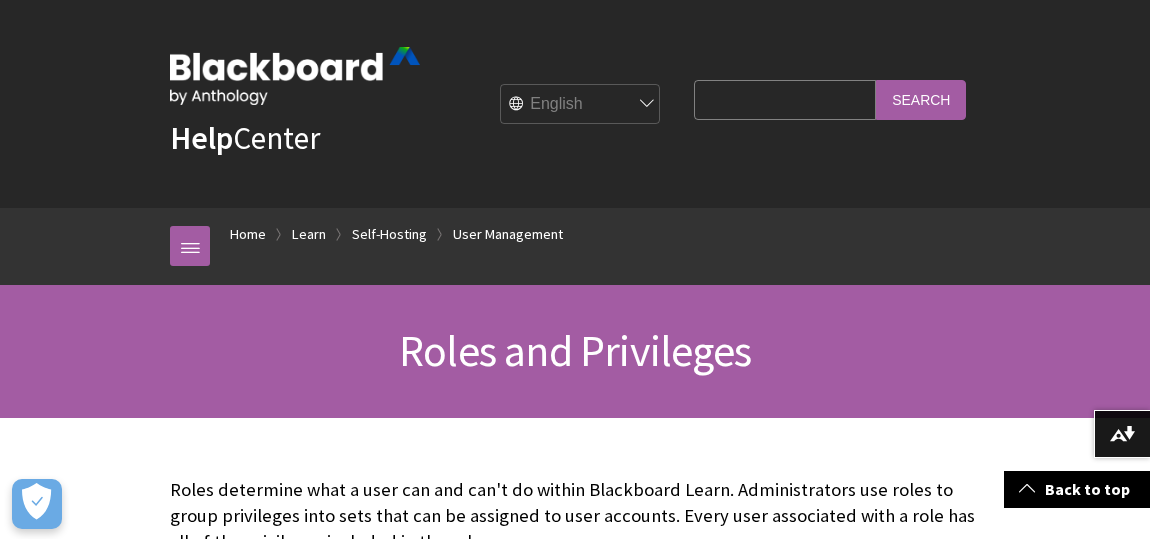 scroll, scrollTop: 727, scrollLeft: 0, axis: vertical 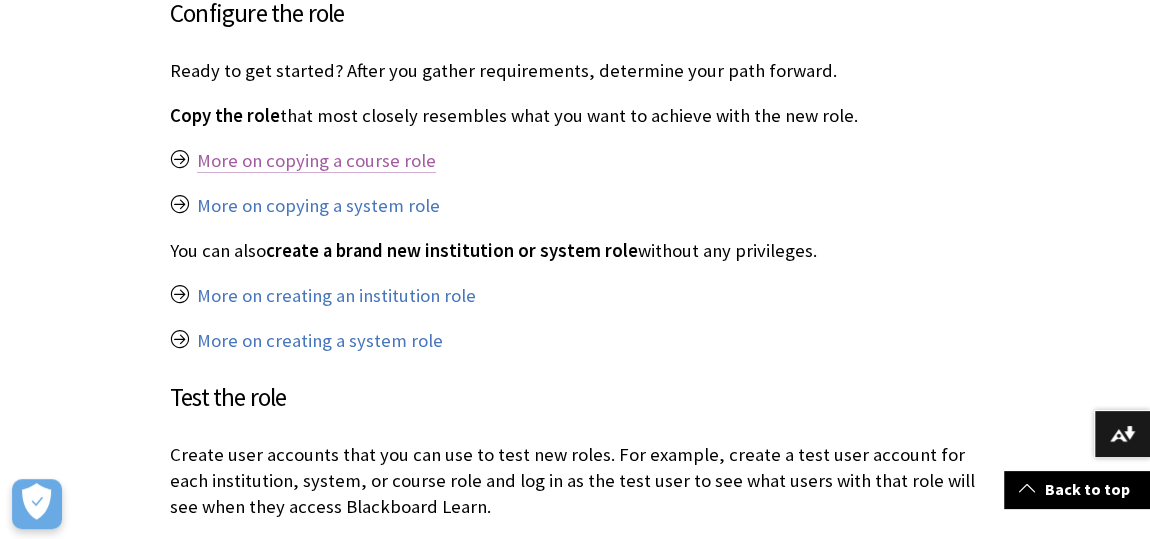 click on "More on copying a course role" at bounding box center [316, 161] 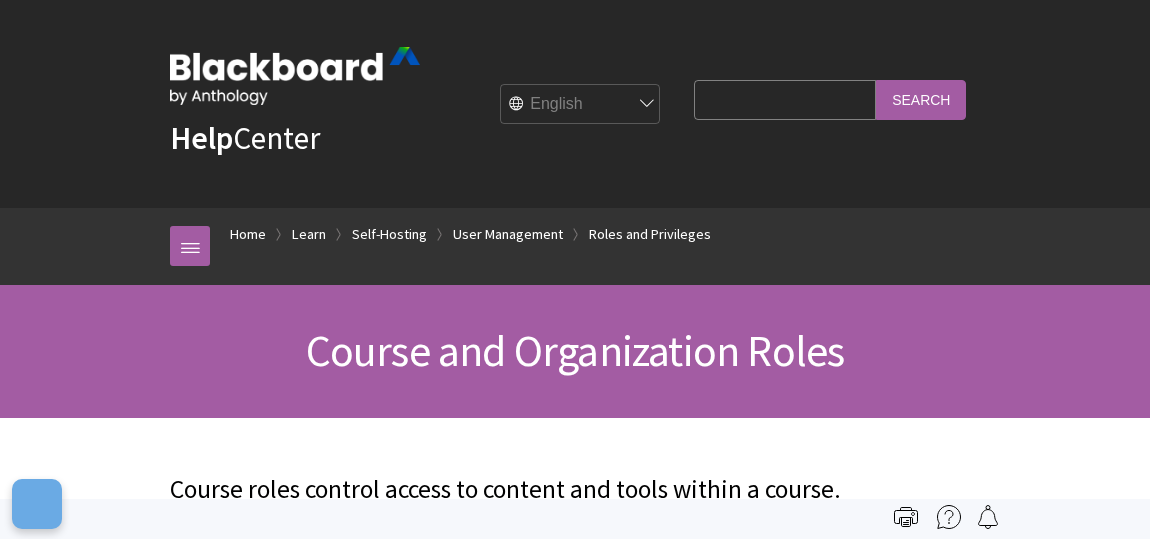 scroll, scrollTop: 2620, scrollLeft: 0, axis: vertical 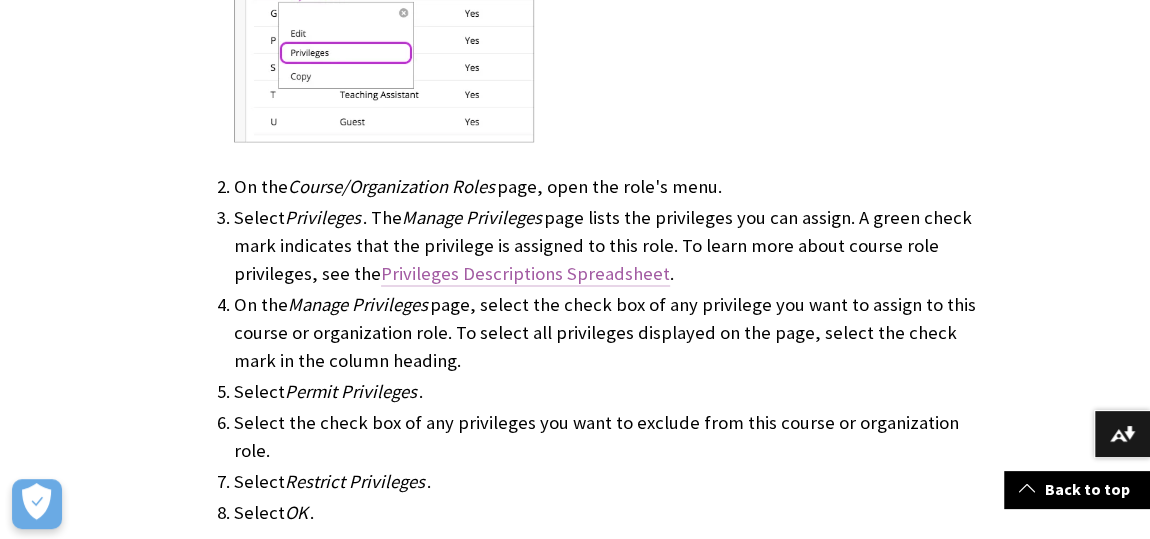 click on "Privileges Descriptions Spreadsheet" at bounding box center (525, 274) 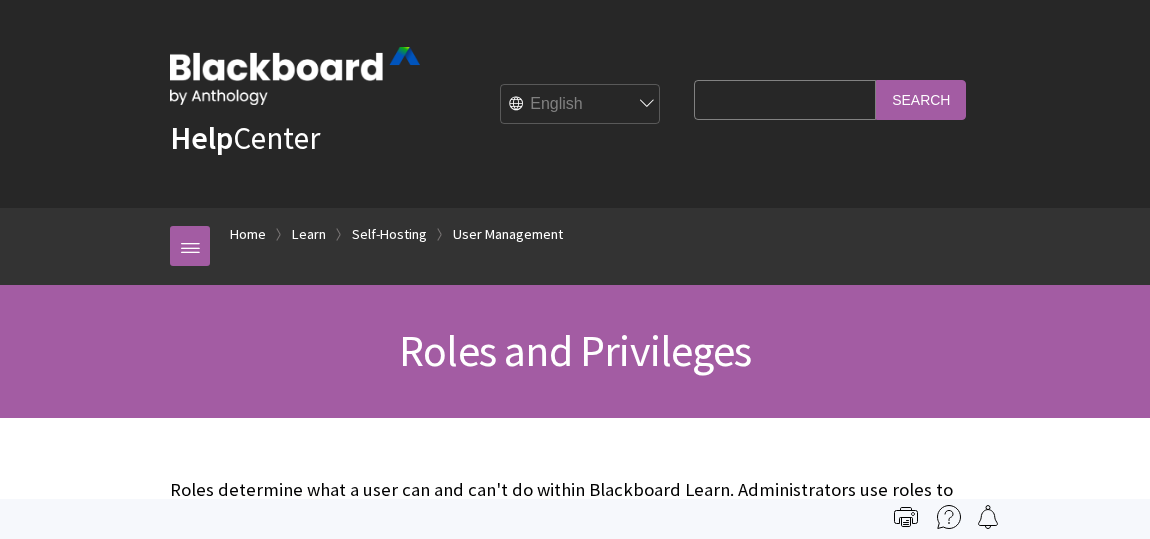 scroll, scrollTop: 3202, scrollLeft: 0, axis: vertical 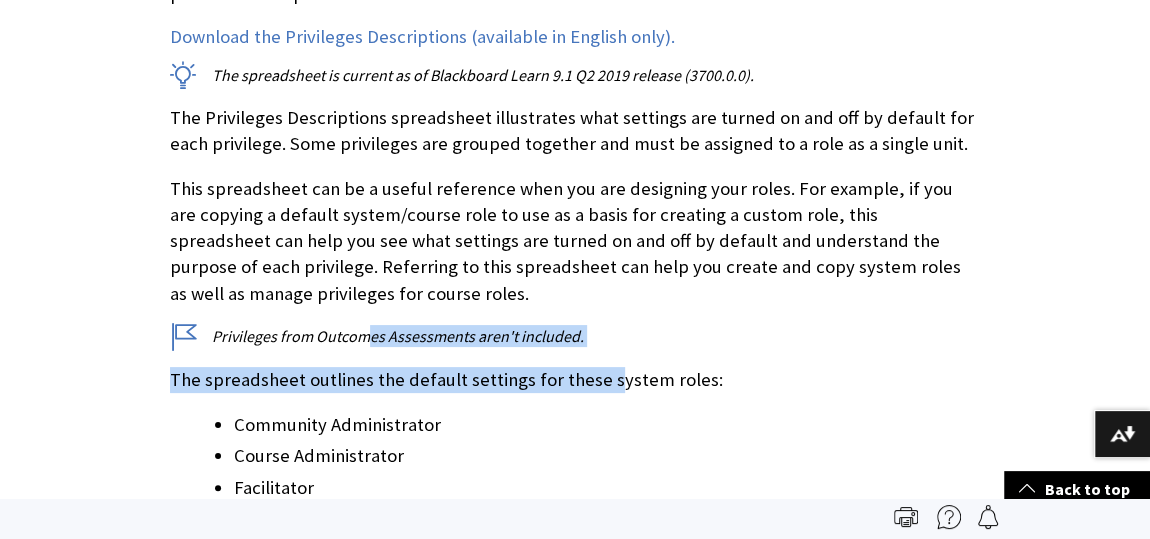 drag, startPoint x: 359, startPoint y: 325, endPoint x: 595, endPoint y: 356, distance: 238.02731 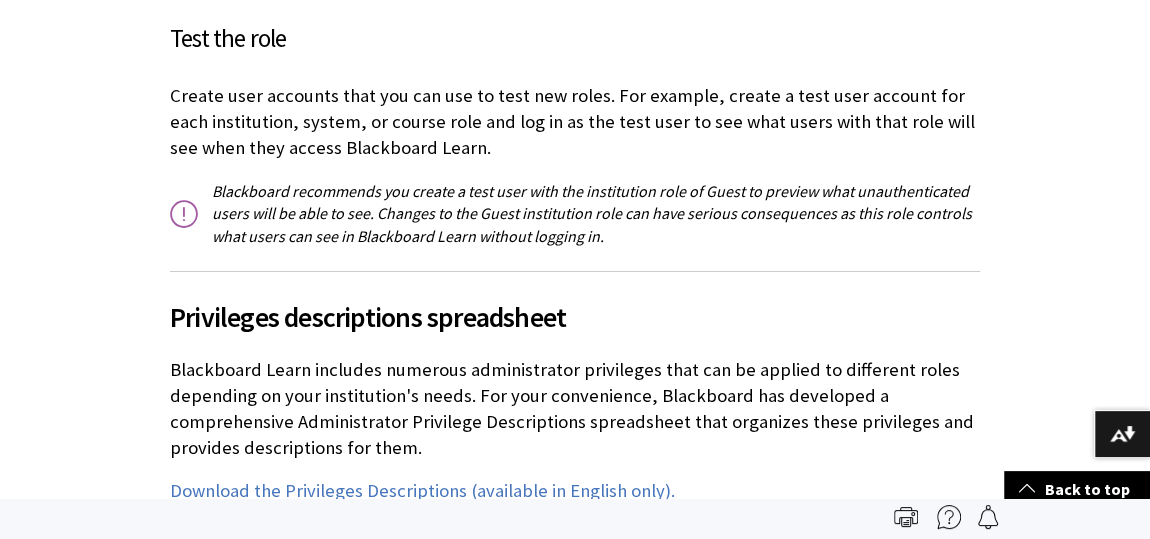 scroll, scrollTop: 2722, scrollLeft: 0, axis: vertical 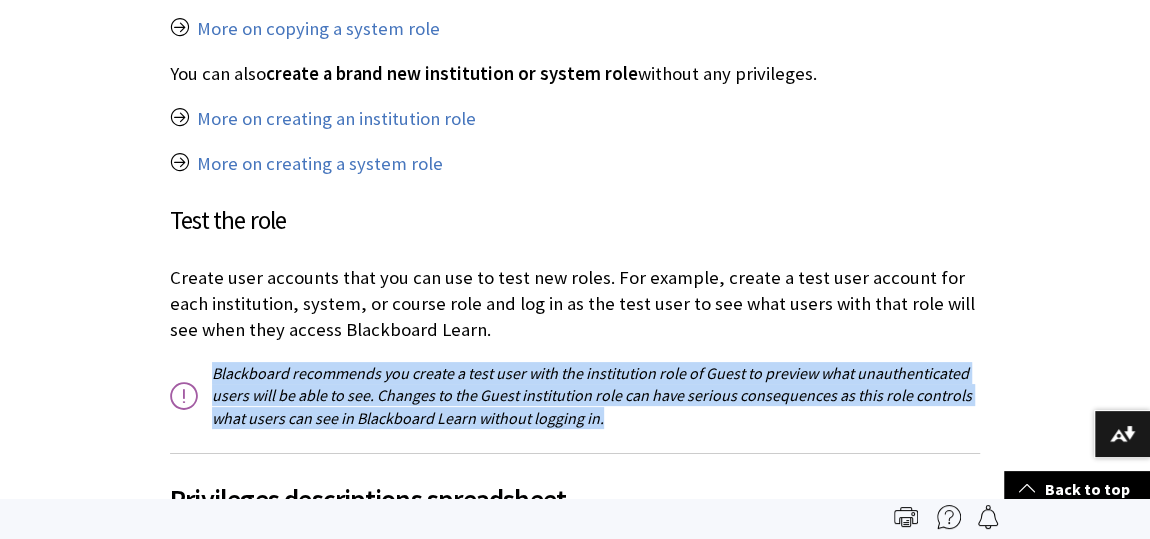 drag, startPoint x: 630, startPoint y: 417, endPoint x: 224, endPoint y: 373, distance: 408.3773 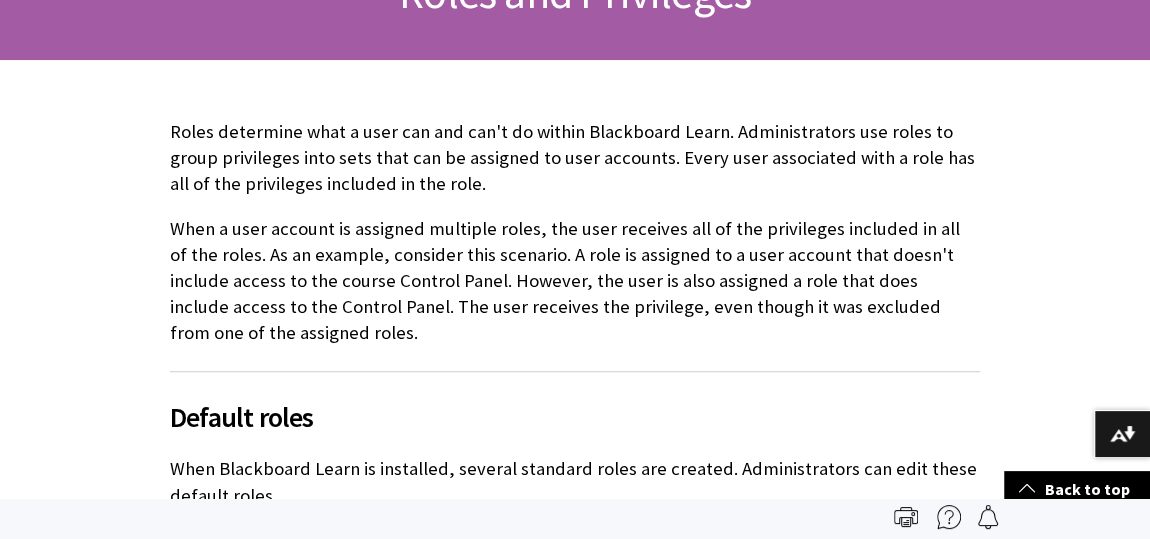 scroll, scrollTop: 0, scrollLeft: 0, axis: both 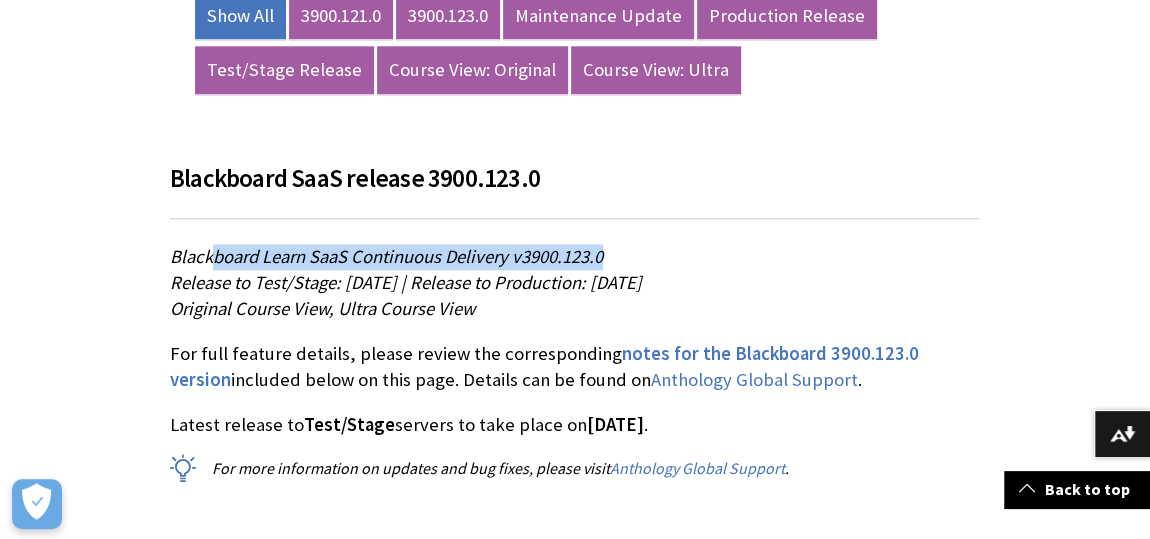 drag, startPoint x: 280, startPoint y: 260, endPoint x: 669, endPoint y: 261, distance: 389.00128 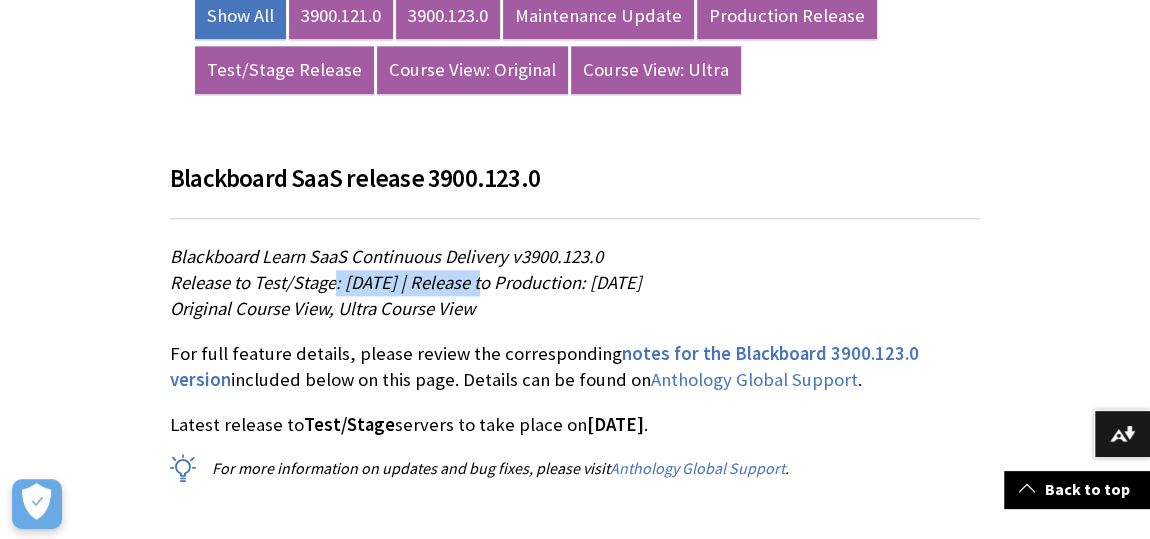 drag, startPoint x: 329, startPoint y: 273, endPoint x: 473, endPoint y: 280, distance: 144.17004 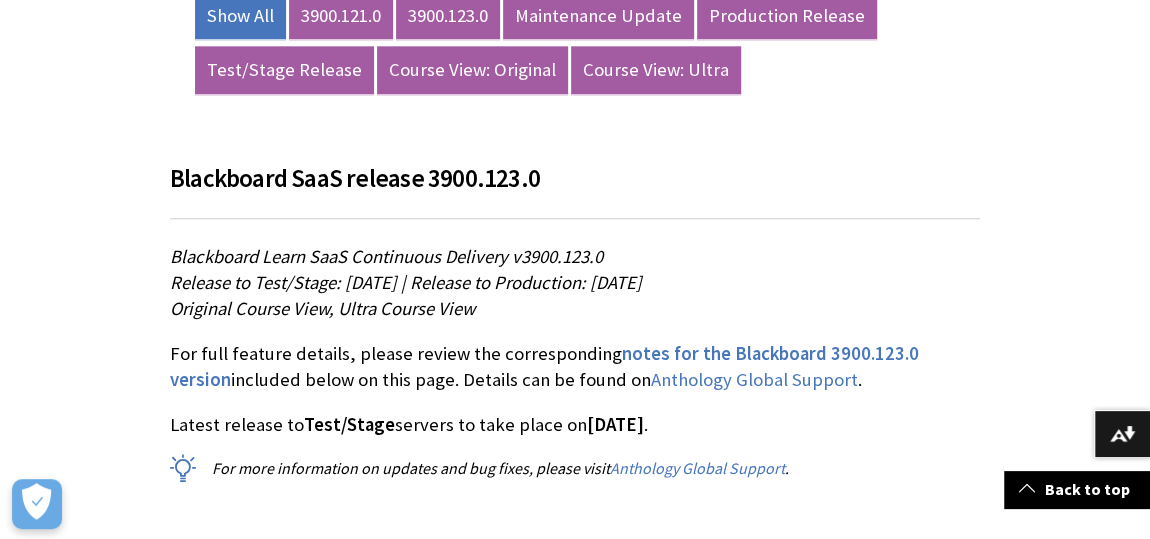 click on "Blackboard Learn SaaS Continuous Delivery v3900.123.0 Release to Test/Stage: [DATE] | Release to Production: [DATE] Original Course View, Ultra Course View" at bounding box center (575, 283) 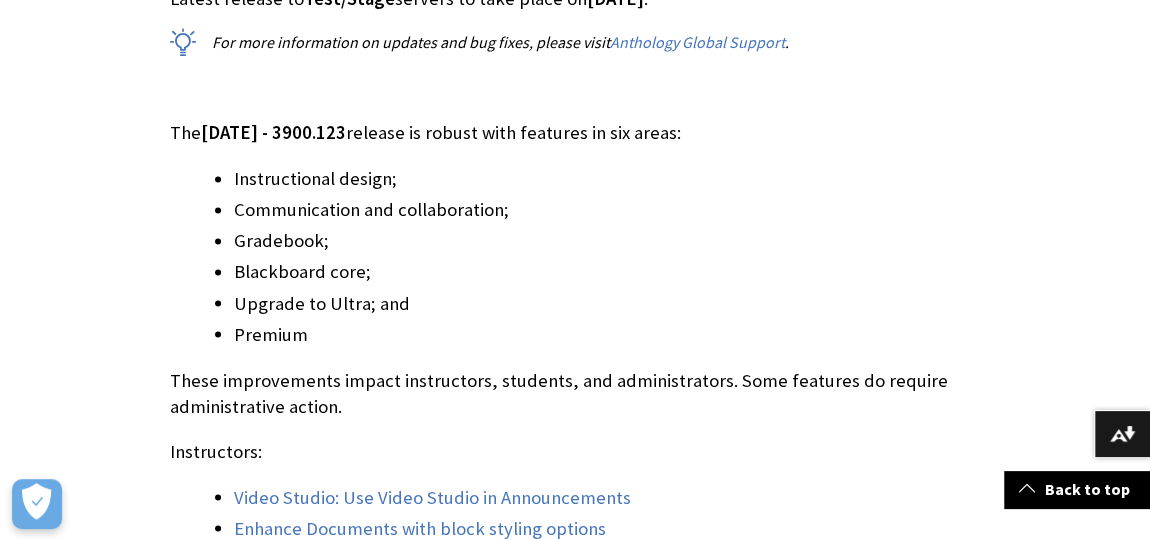 scroll, scrollTop: 1636, scrollLeft: 0, axis: vertical 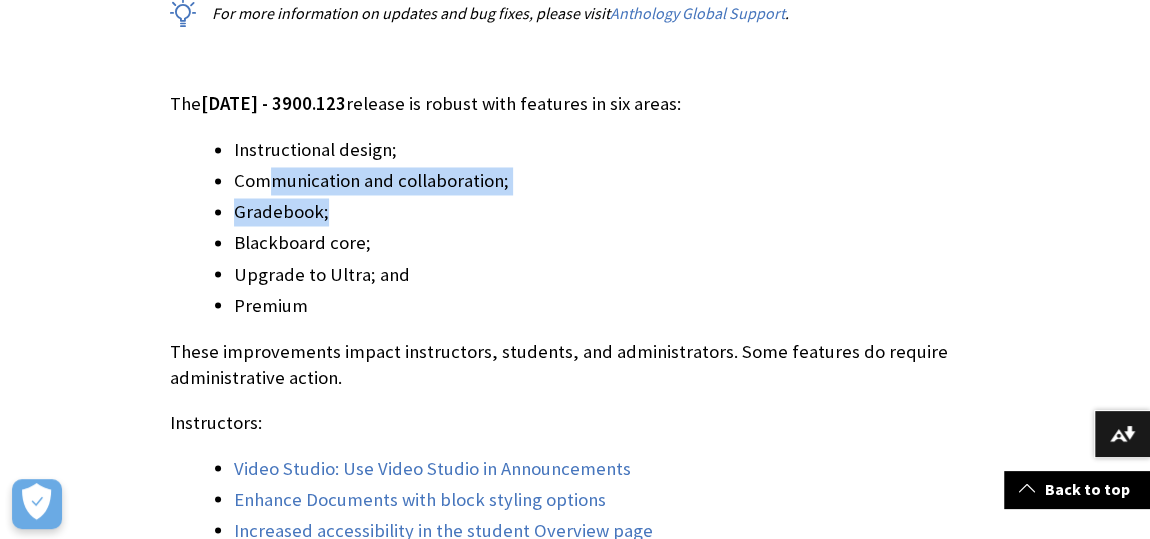 drag, startPoint x: 335, startPoint y: 175, endPoint x: 366, endPoint y: 212, distance: 48.270073 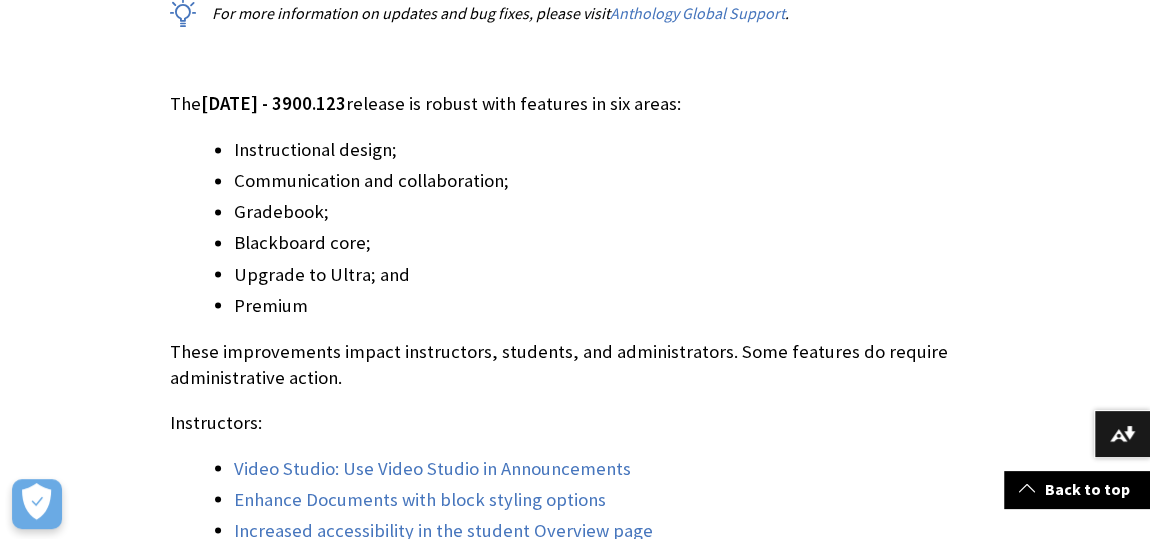 click on "Upgrade to Ultra; and" at bounding box center (607, 274) 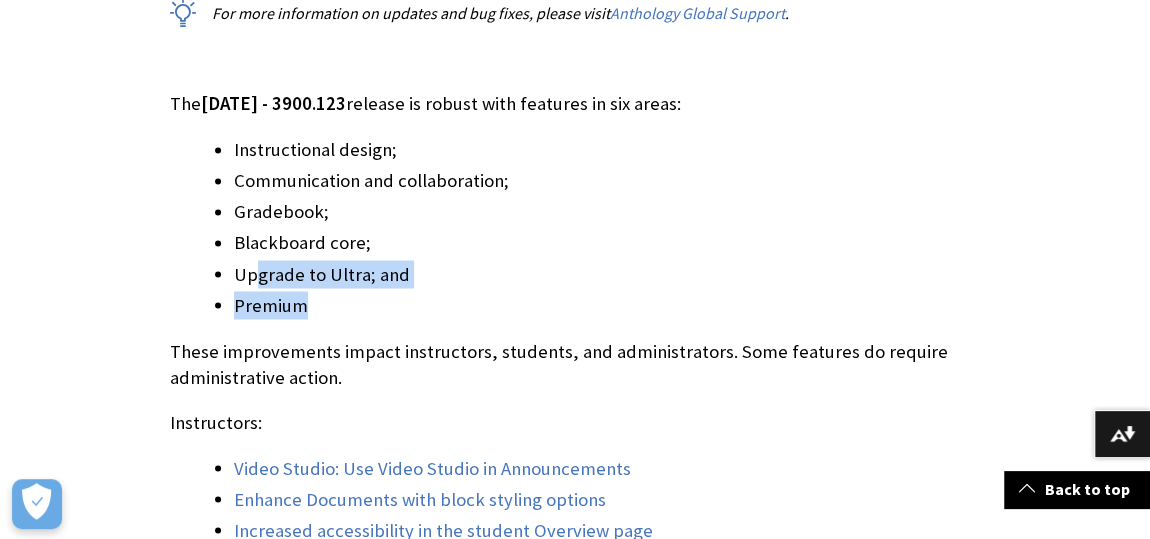 drag, startPoint x: 247, startPoint y: 271, endPoint x: 449, endPoint y: 311, distance: 205.92232 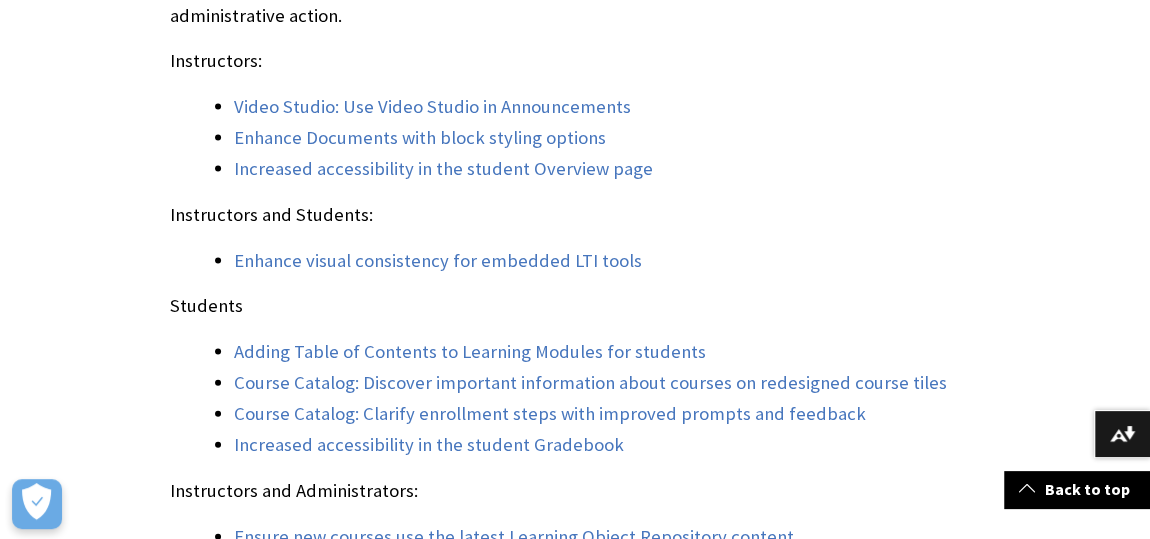 scroll, scrollTop: 1999, scrollLeft: 0, axis: vertical 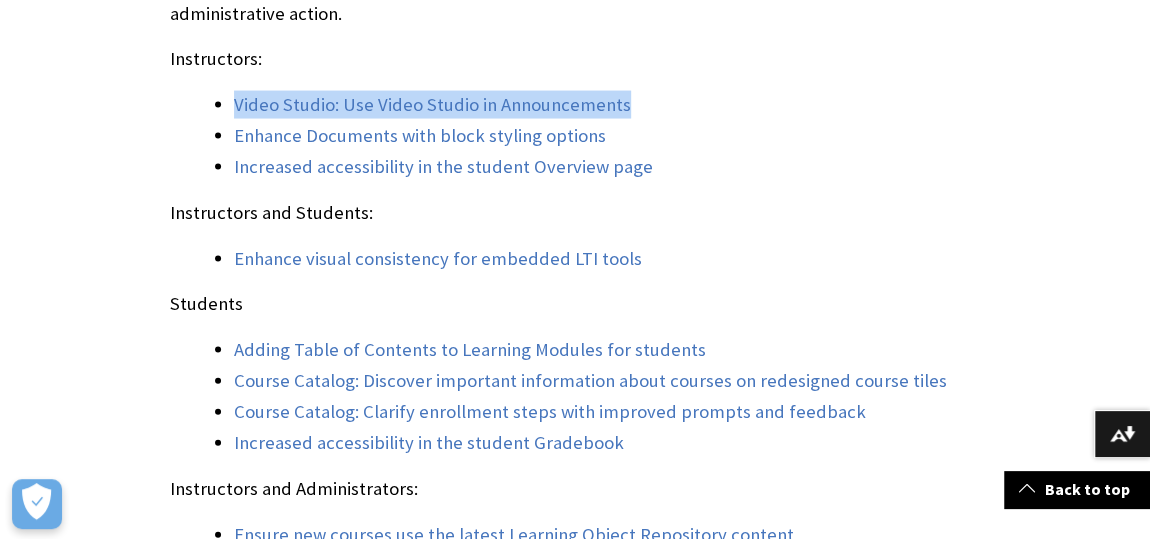 drag, startPoint x: 732, startPoint y: 97, endPoint x: 174, endPoint y: 114, distance: 558.2589 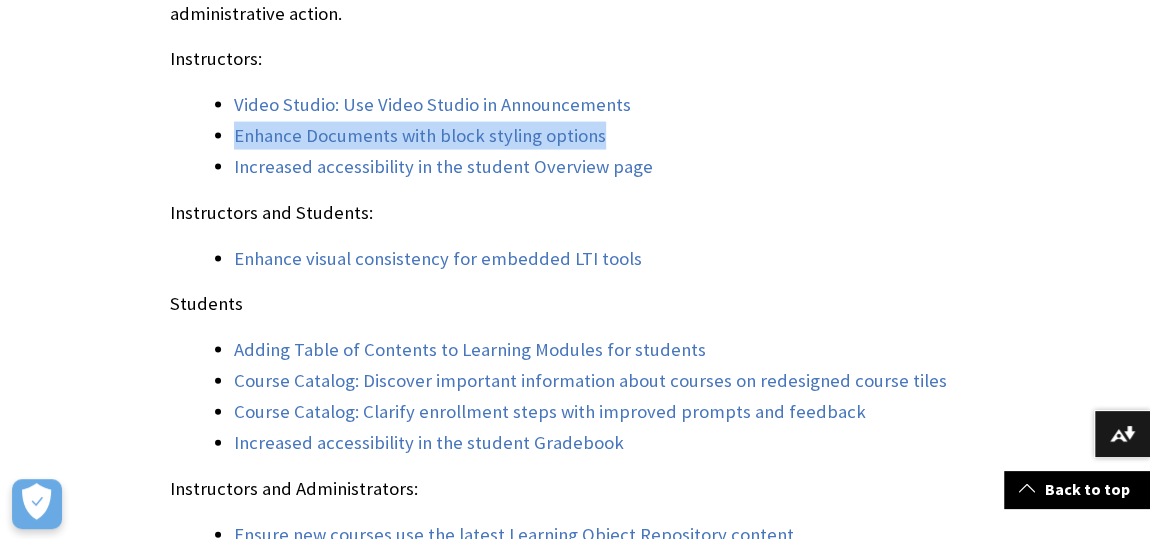drag, startPoint x: 638, startPoint y: 138, endPoint x: 187, endPoint y: 130, distance: 451.07095 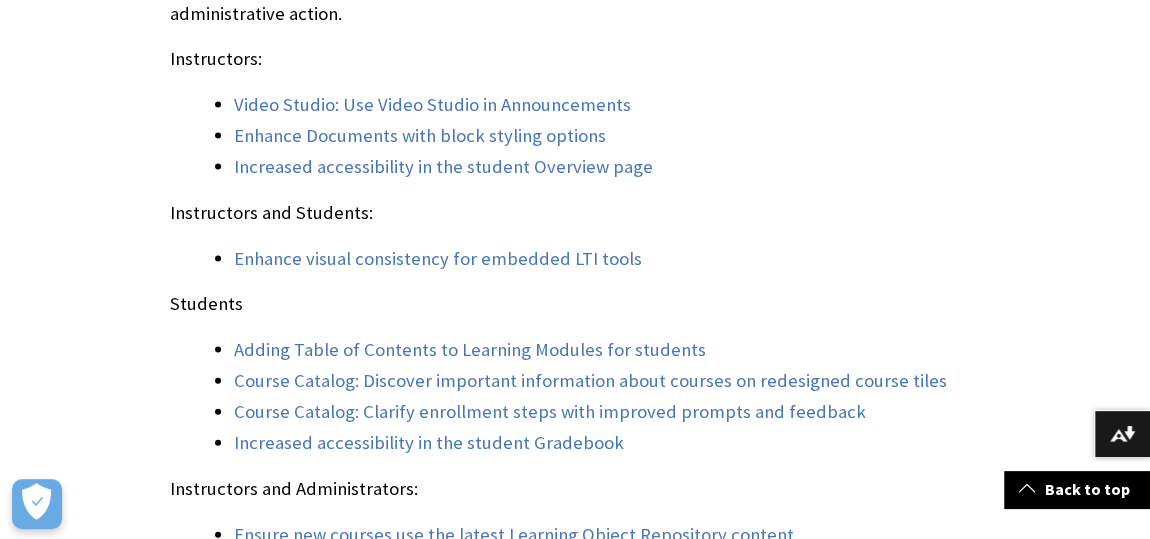 click on "Increased accessibility in the student Overview page" at bounding box center (607, 167) 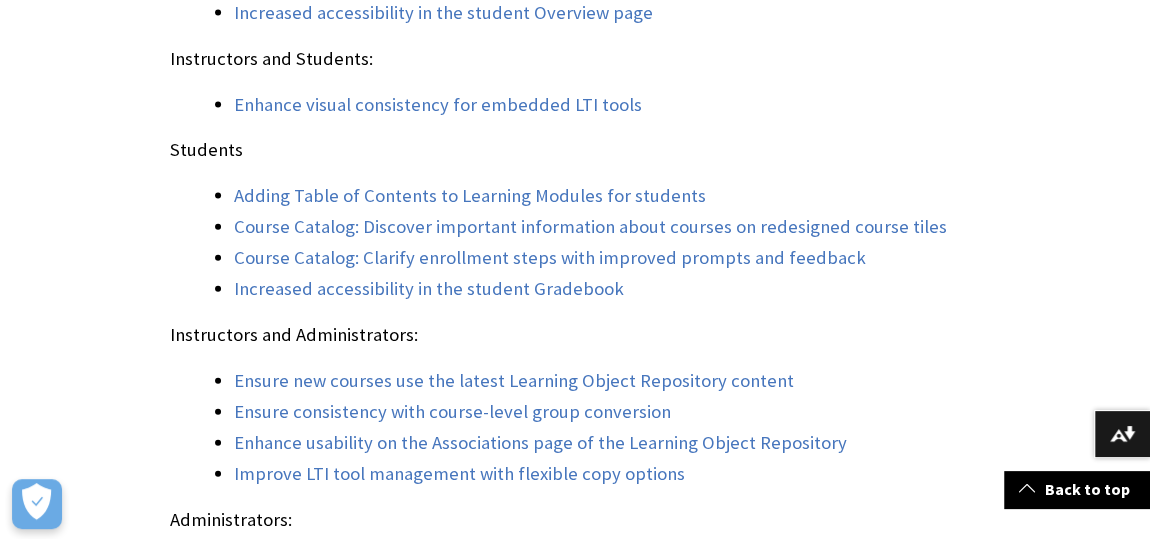scroll, scrollTop: 2181, scrollLeft: 0, axis: vertical 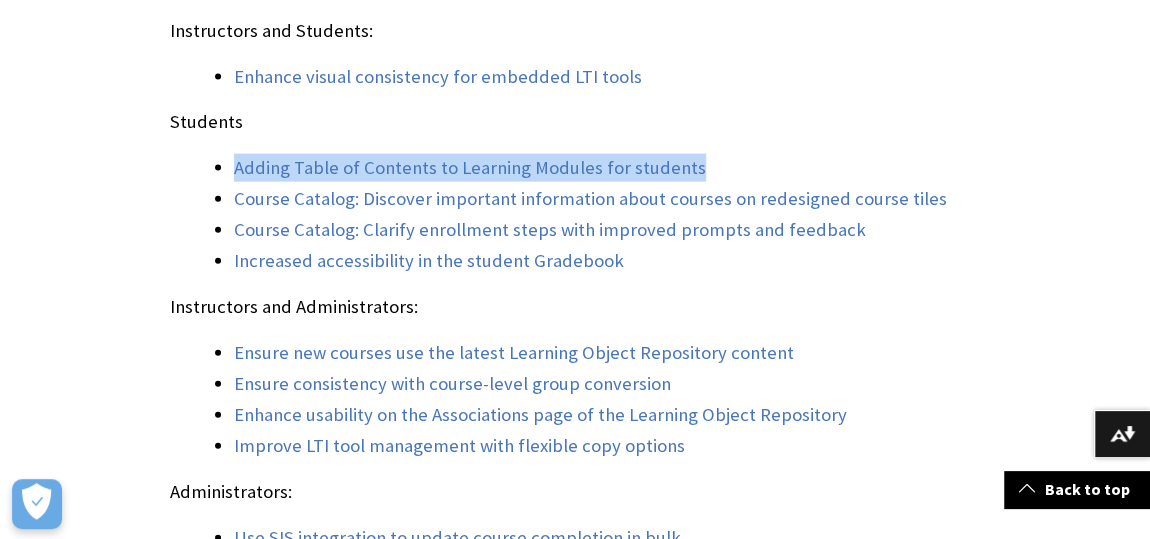 drag, startPoint x: 708, startPoint y: 157, endPoint x: 219, endPoint y: 164, distance: 489.0501 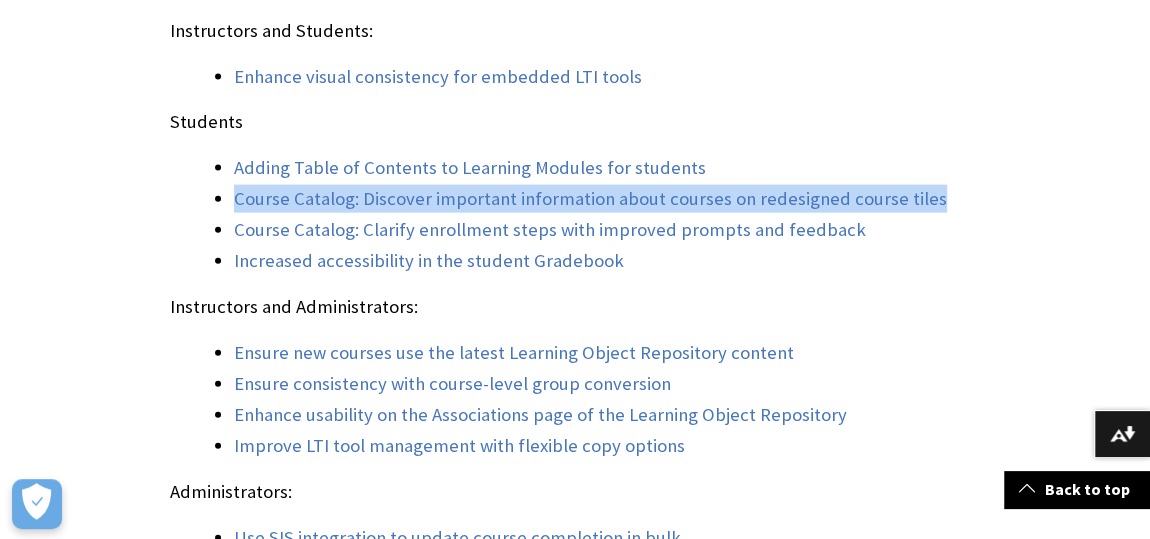 drag, startPoint x: 938, startPoint y: 192, endPoint x: 212, endPoint y: 189, distance: 726.0062 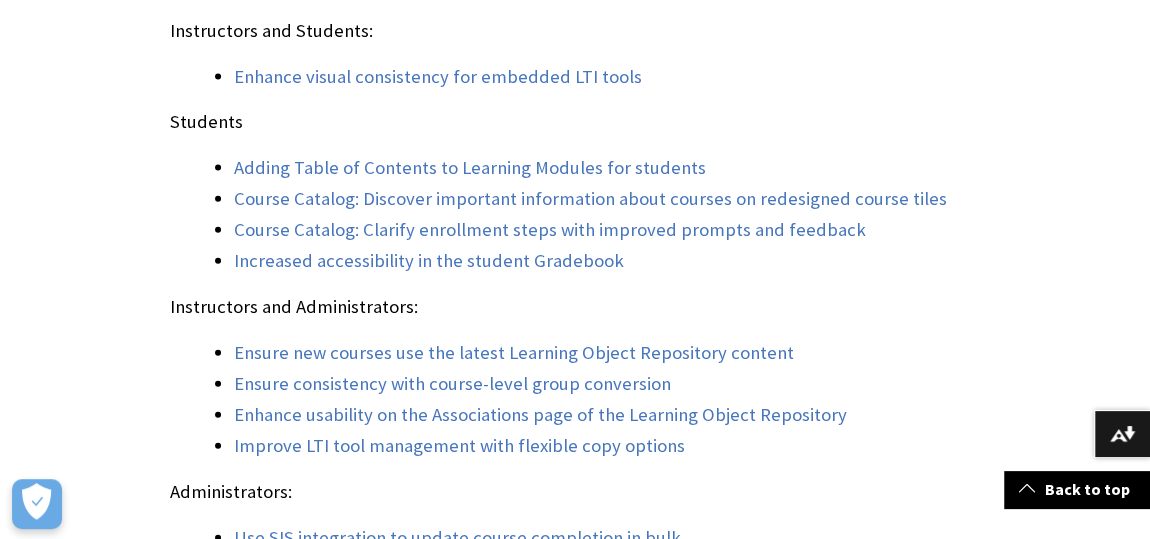 click on "The  [DATE] - 3900.123  release is robust with features in six areas:   Instructional design; Communication and collaboration; Gradebook; Blackboard core; Upgrade to Ultra; and Premium These improvements impact instructors, students, and administrators. Some features do require administrative action. Instructors:   Video Studio: Use Video Studio in Announcements Enhance Documents with block styling options Increased accessibility in the student Overview page Instructors and Students: Enhance visual consistency for embedded LTI tools Students Adding Table of Contents to Learning Modules for students Course Catalog: Discover important information about courses on redesigned course tiles Course Catalog: Clarify enrollment steps with improved prompts and feedback Increased accessibility in the student Gradebook Instructors and Administrators: Ensure new courses use the latest Learning Object Repository content Ensure consistency with course-level group conversion Administrators:" at bounding box center [575, 80] 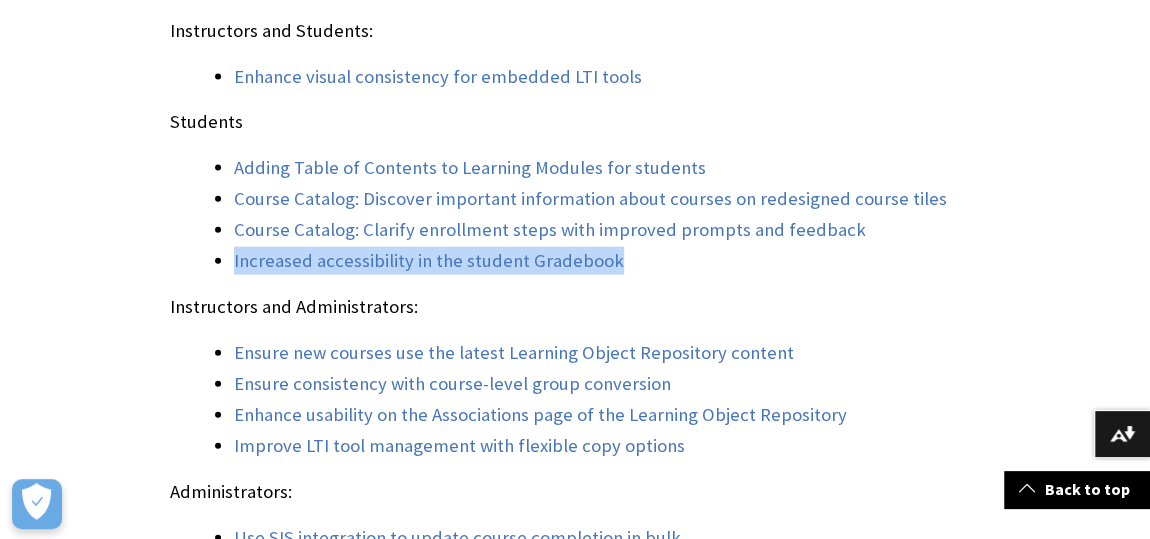 drag, startPoint x: 673, startPoint y: 259, endPoint x: 215, endPoint y: 257, distance: 458.00436 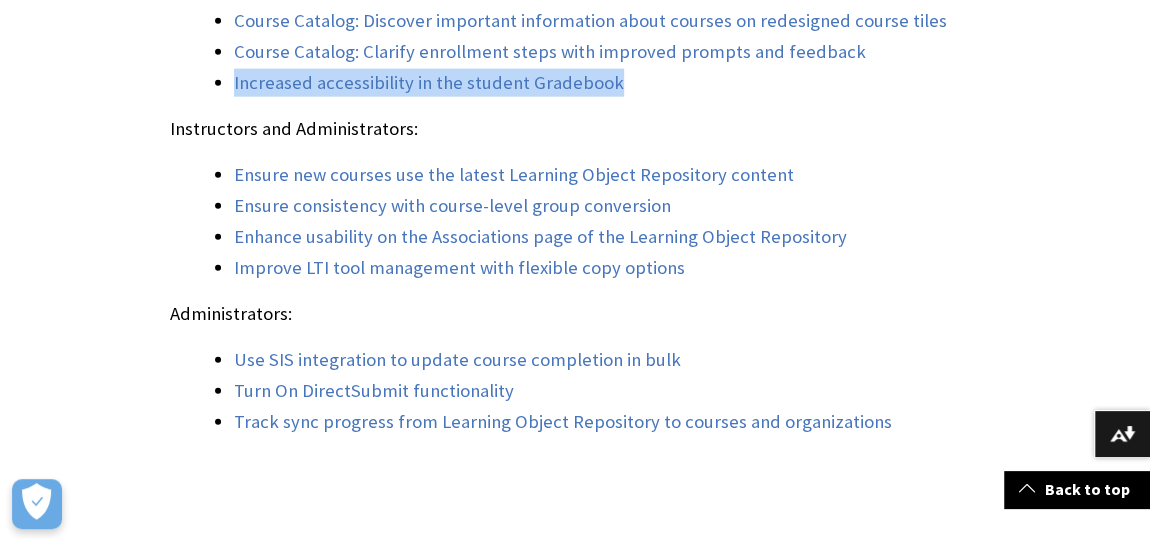 scroll, scrollTop: 2363, scrollLeft: 0, axis: vertical 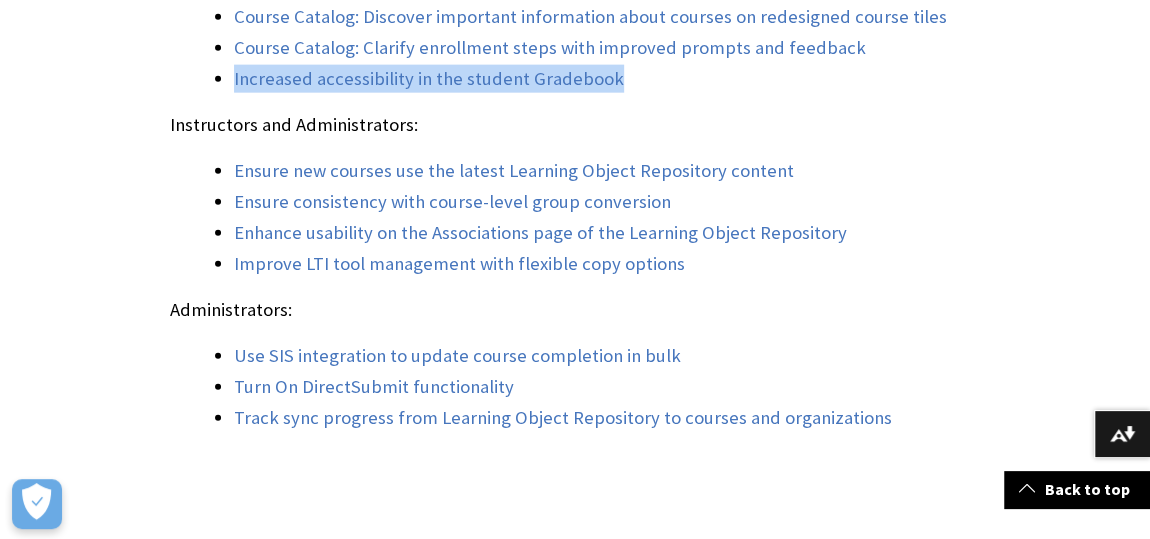 click on "Increased accessibility in the student Gradebook" at bounding box center [607, 79] 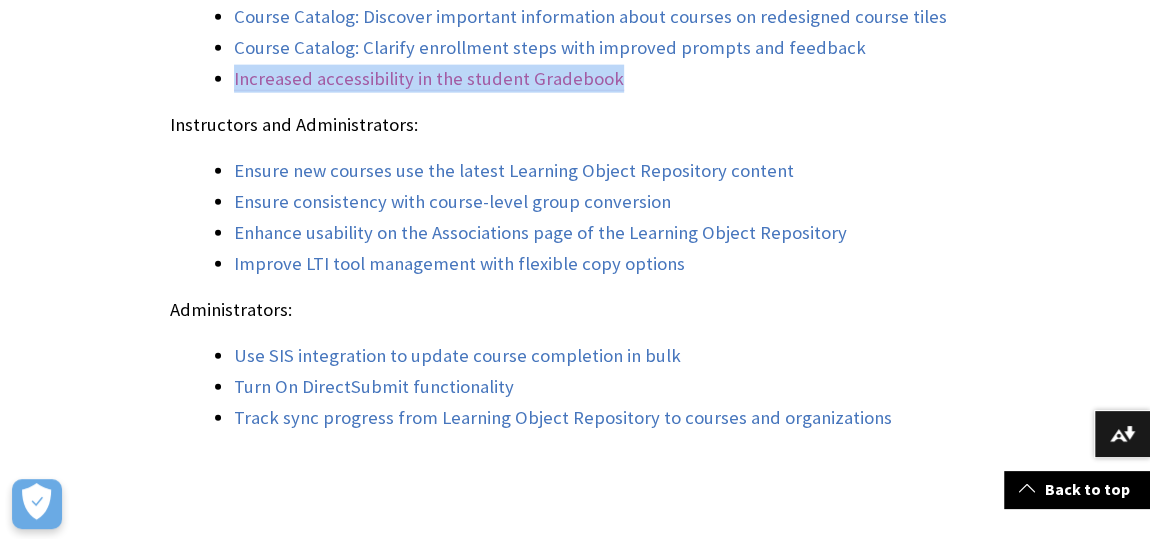 click on "Increased accessibility in the student Gradebook" at bounding box center (429, 79) 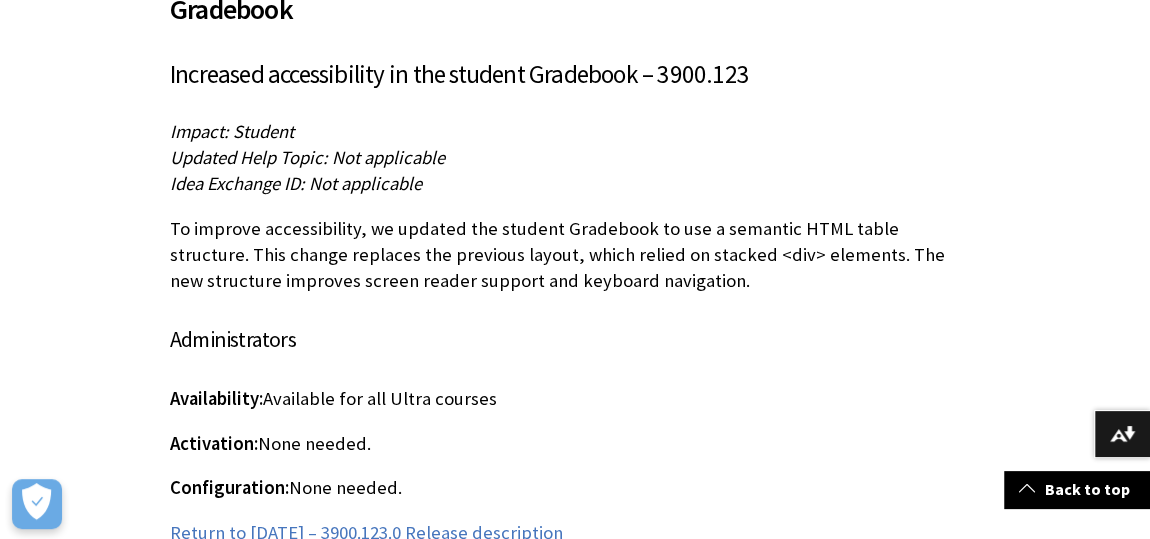 scroll, scrollTop: 10930, scrollLeft: 0, axis: vertical 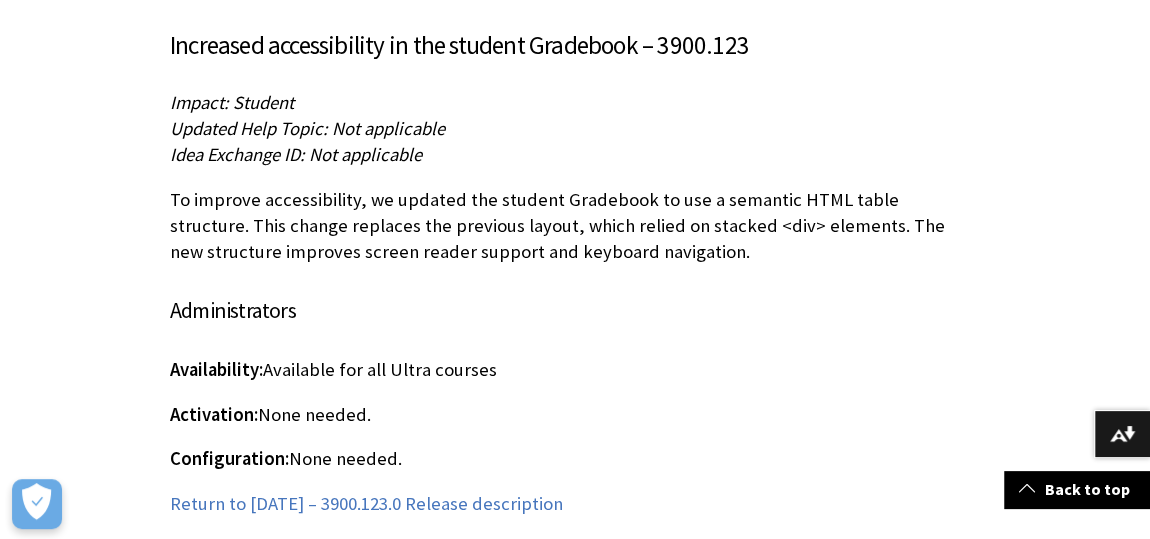 drag, startPoint x: 245, startPoint y: 174, endPoint x: 234, endPoint y: 177, distance: 11.401754 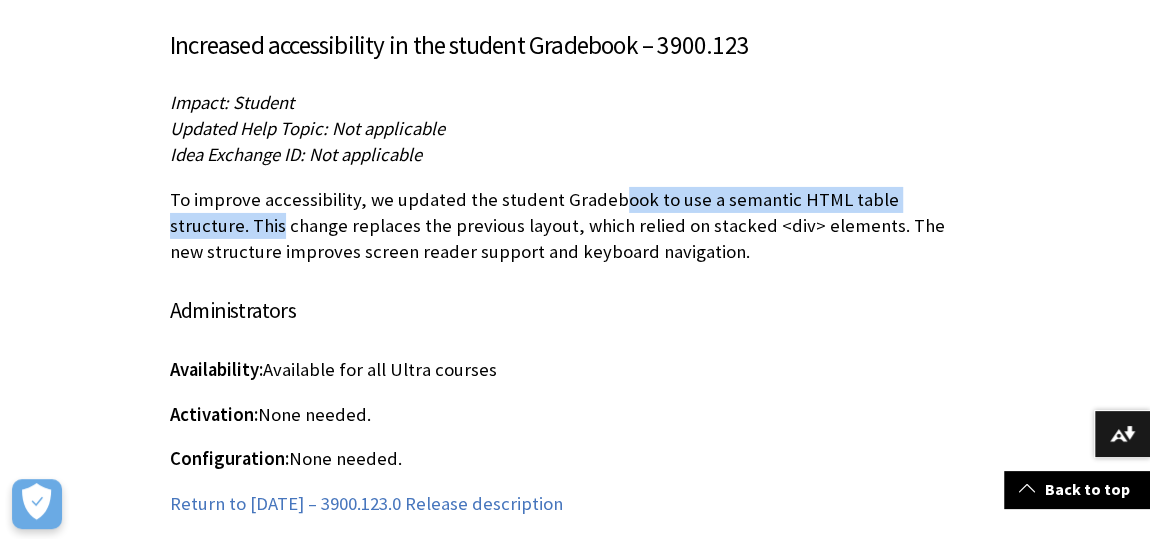 drag, startPoint x: 606, startPoint y: 172, endPoint x: 980, endPoint y: 184, distance: 374.19247 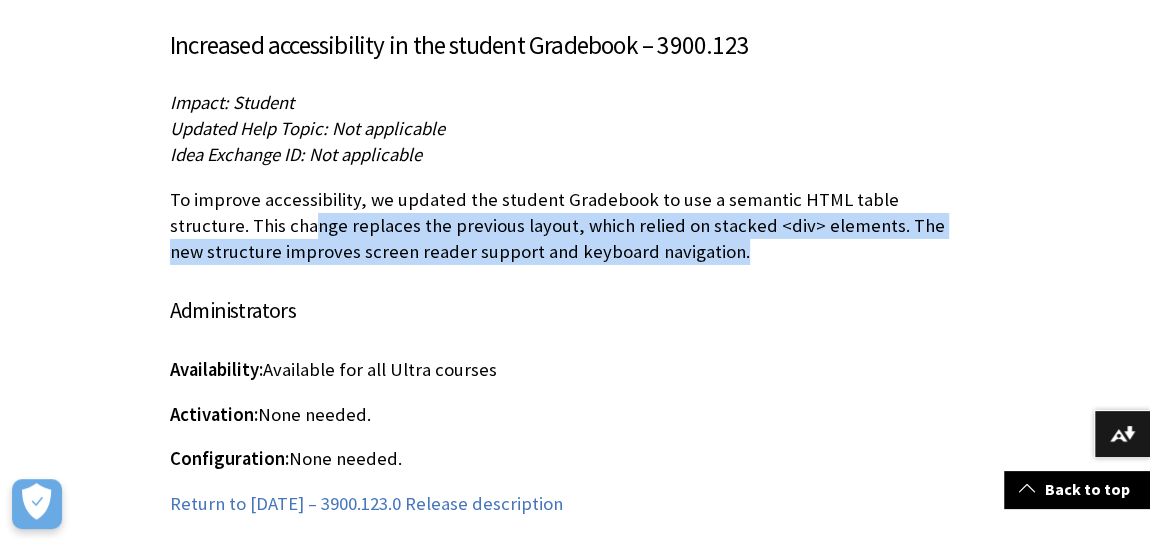drag, startPoint x: 195, startPoint y: 203, endPoint x: 606, endPoint y: 232, distance: 412.02185 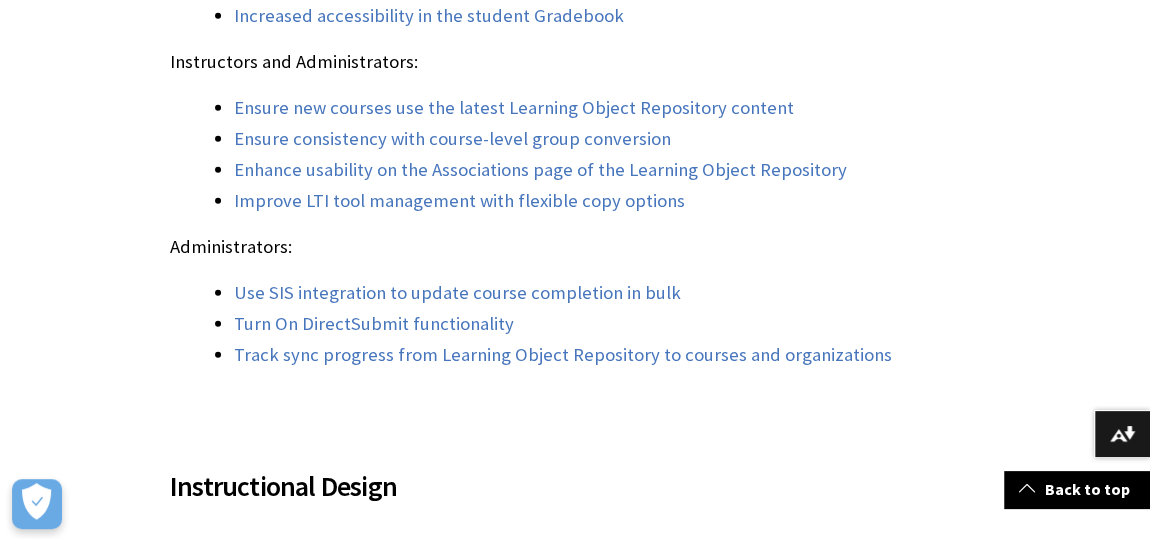 scroll, scrollTop: 2454, scrollLeft: 0, axis: vertical 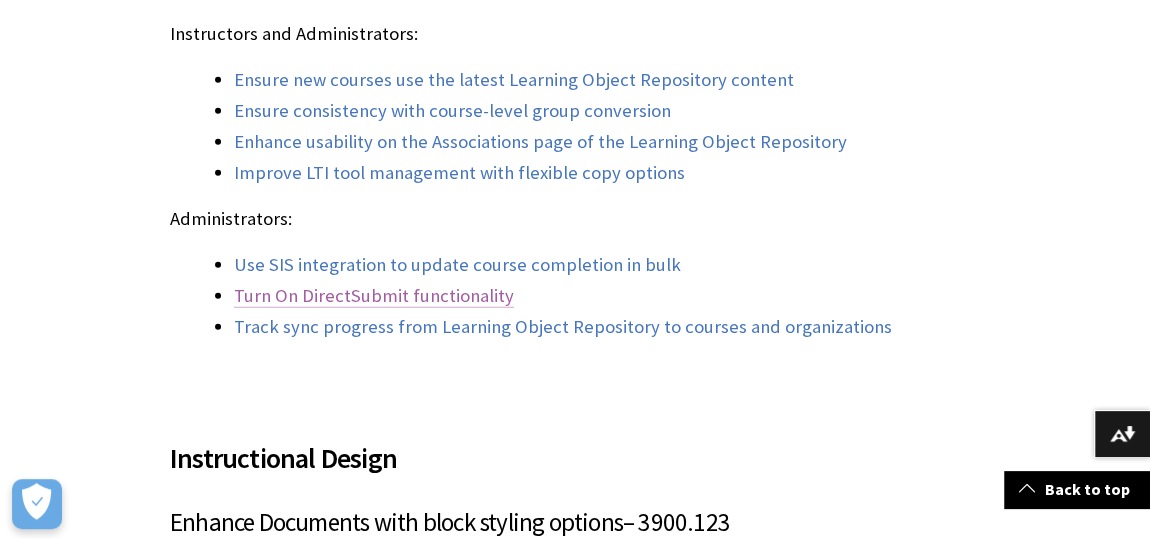 click on "Turn On DirectSubmit functionality" at bounding box center [374, 296] 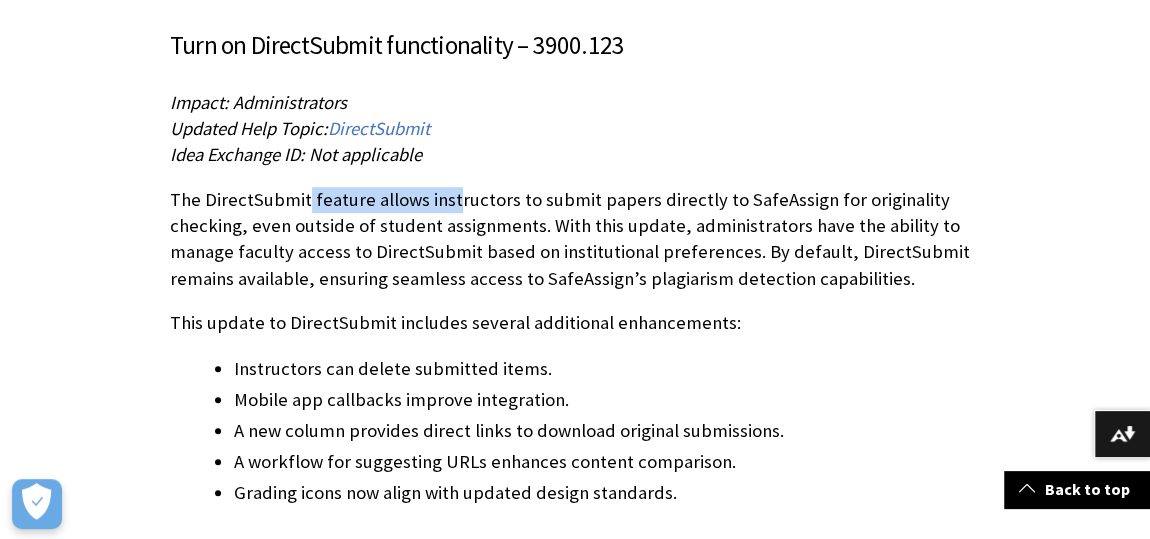 drag, startPoint x: 299, startPoint y: 171, endPoint x: 447, endPoint y: 183, distance: 148.48569 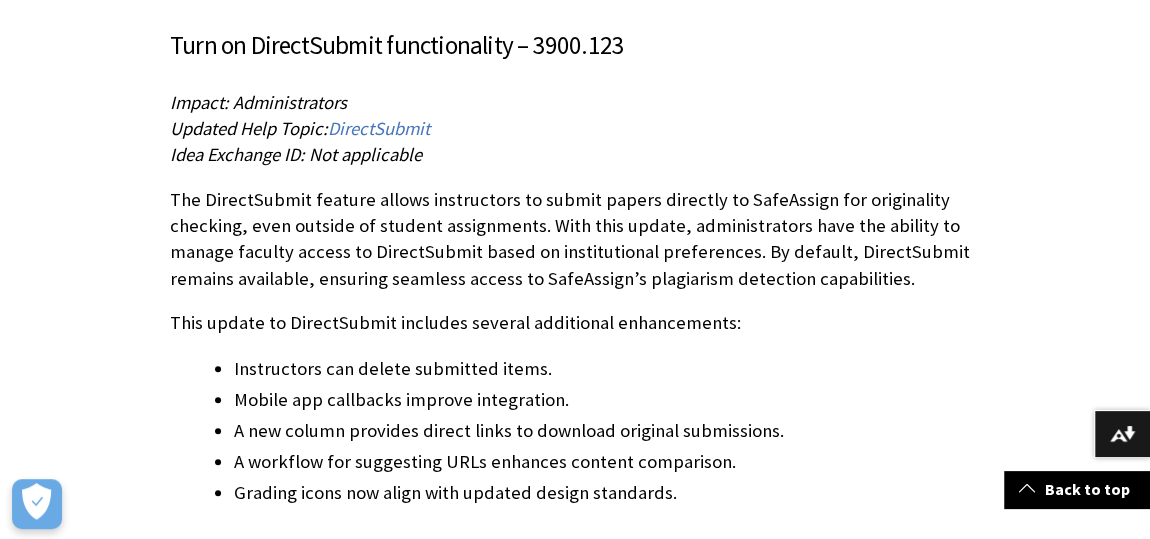 click on "The DirectSubmit feature allows instructors to submit papers directly to SafeAssign for originality checking, even outside of student assignments. With this update, administrators have the ability to manage faculty access to DirectSubmit based on institutional preferences. By default, DirectSubmit remains available, ensuring seamless access to SafeAssign’s plagiarism detection capabilities." at bounding box center (575, 239) 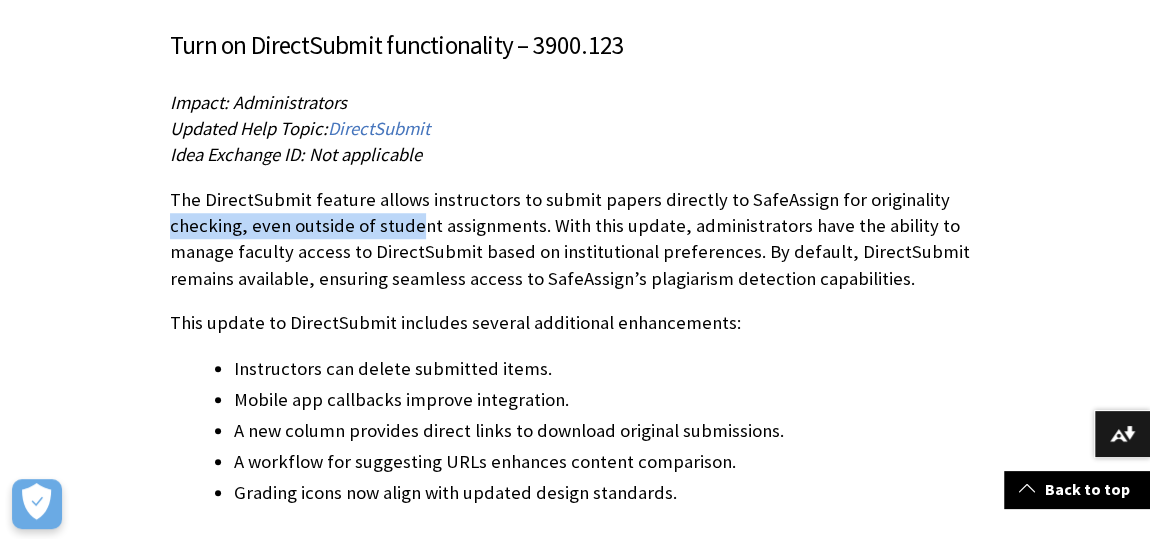 drag, startPoint x: 165, startPoint y: 202, endPoint x: 406, endPoint y: 205, distance: 241.01868 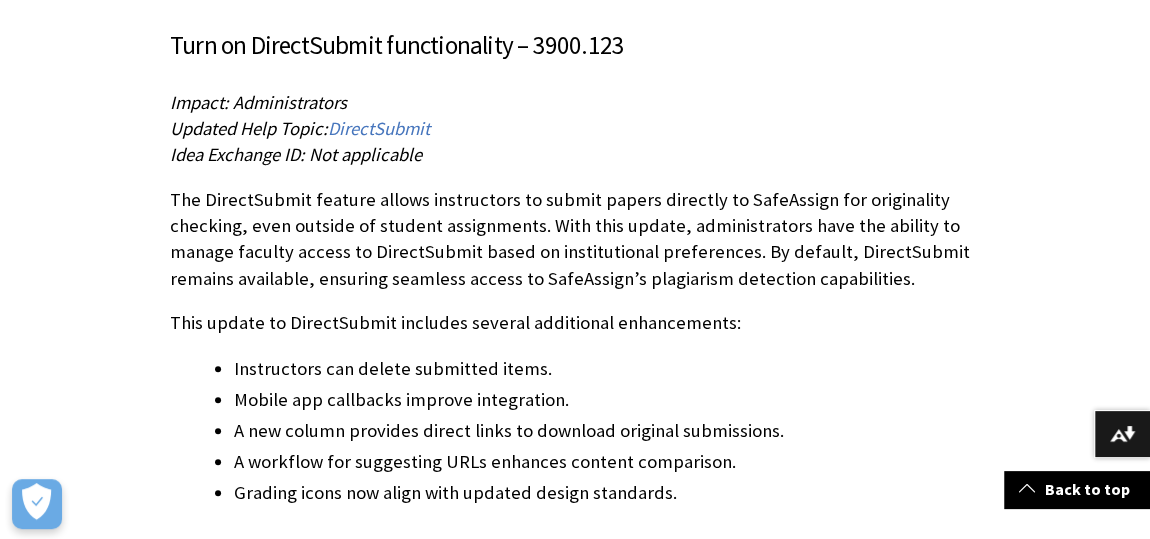 drag, startPoint x: 780, startPoint y: 312, endPoint x: 797, endPoint y: 319, distance: 18.384777 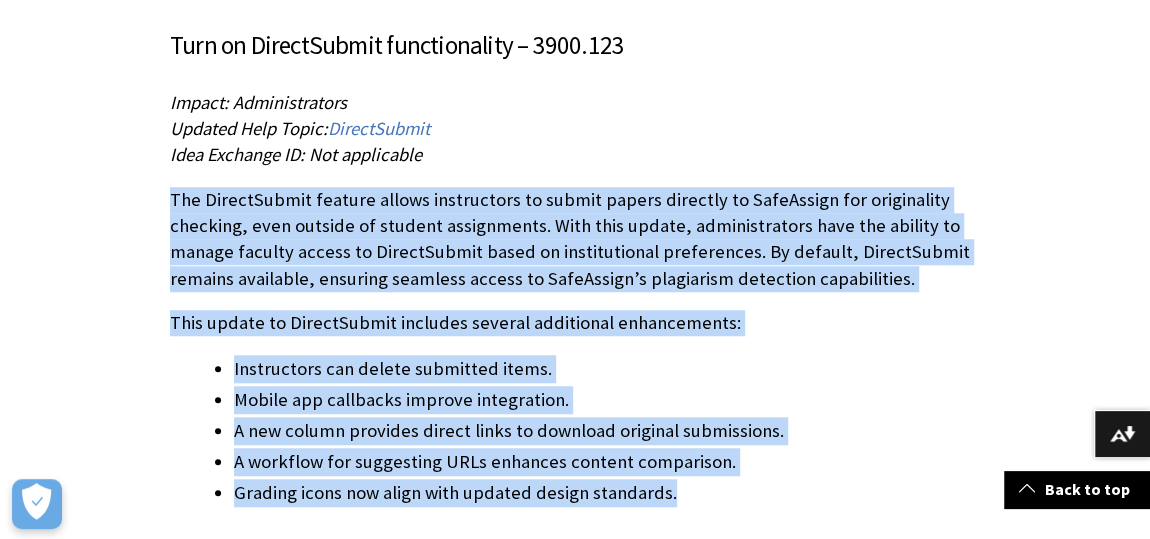 drag, startPoint x: 163, startPoint y: 175, endPoint x: 789, endPoint y: 470, distance: 692.02673 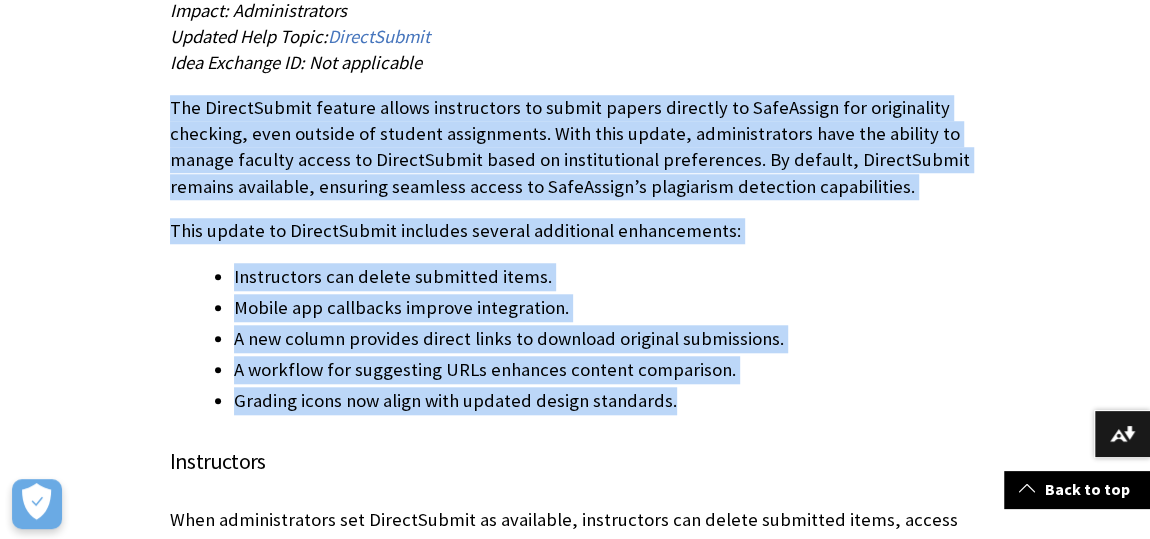 scroll, scrollTop: 12331, scrollLeft: 0, axis: vertical 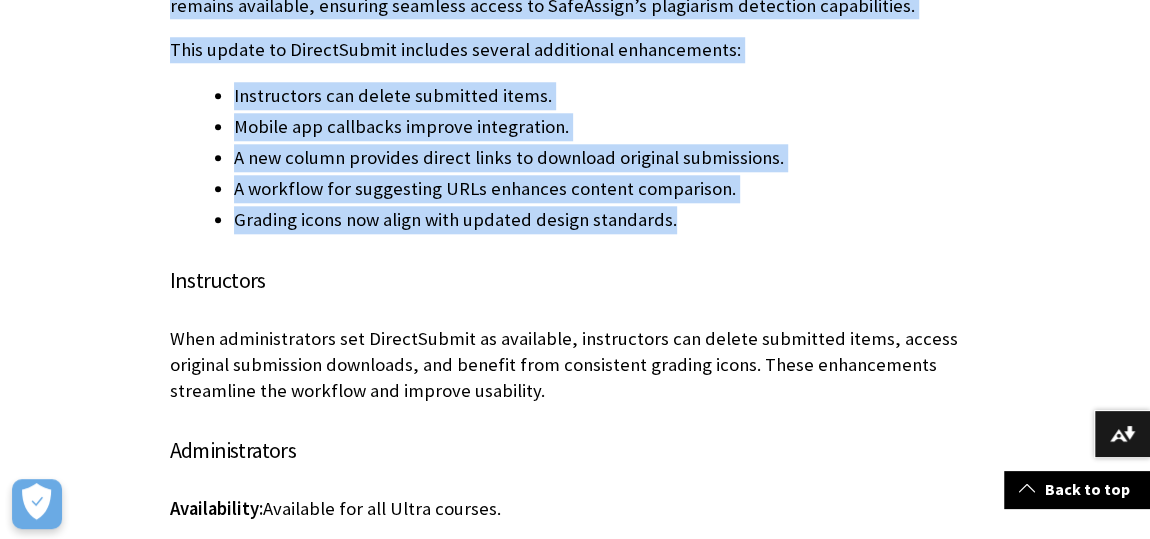 click on "Grading icons now align with updated design standards." at bounding box center (607, 220) 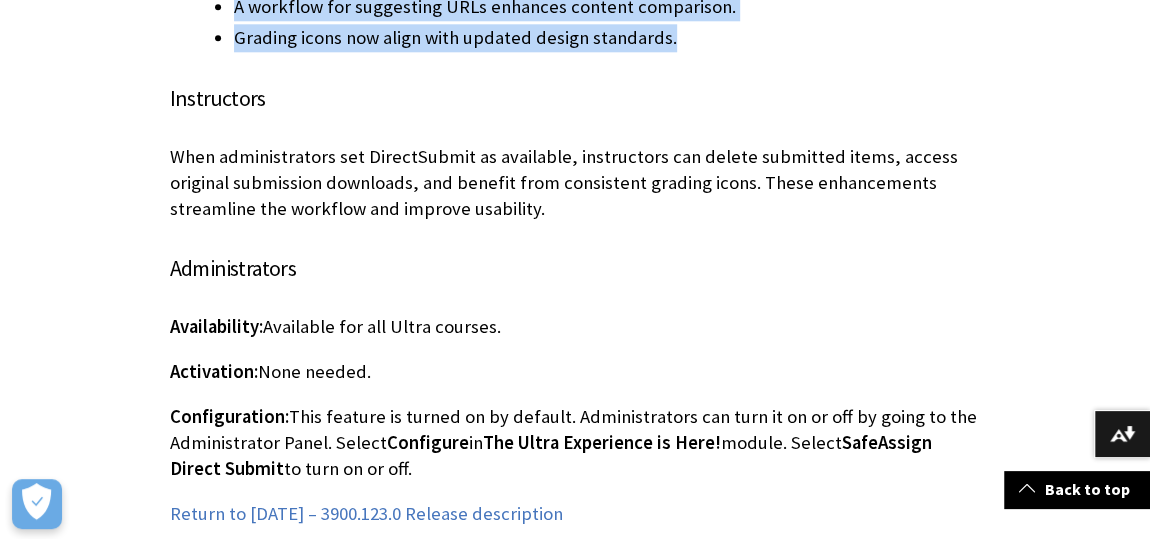 scroll, scrollTop: 12604, scrollLeft: 0, axis: vertical 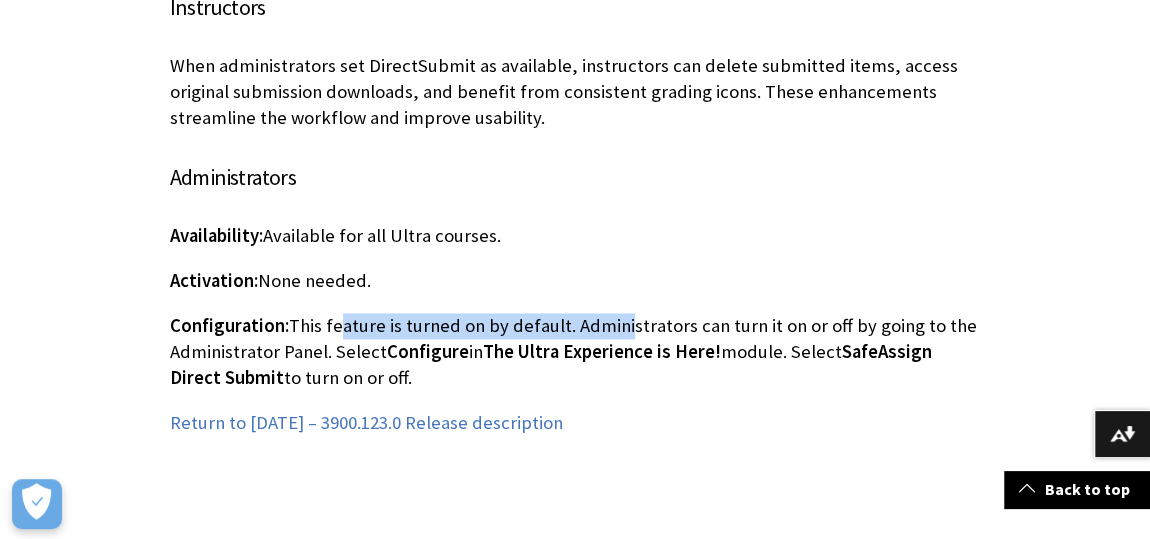 drag, startPoint x: 334, startPoint y: 294, endPoint x: 618, endPoint y: 298, distance: 284.02817 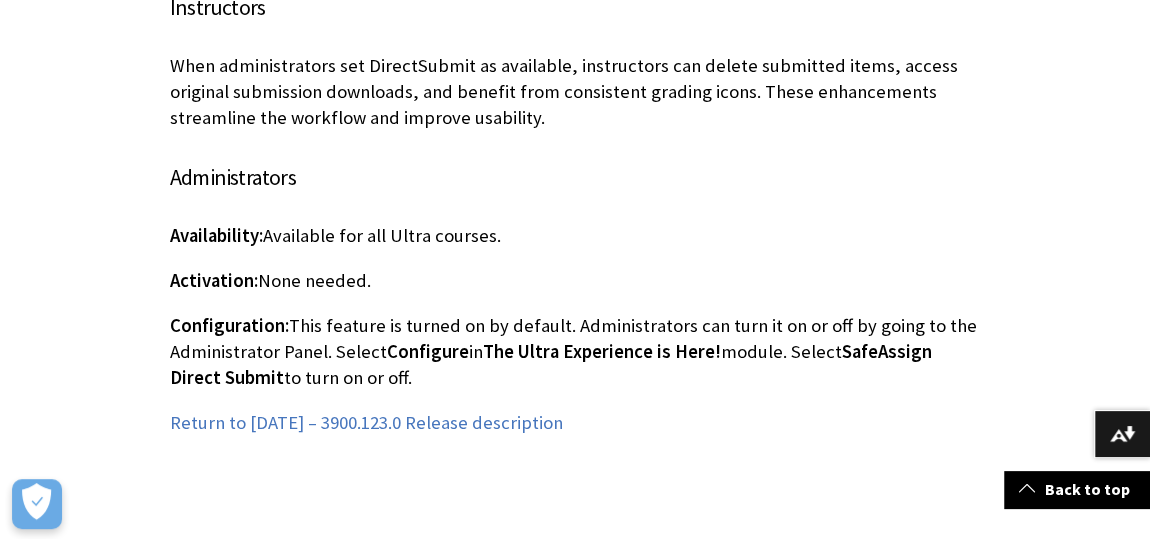 click on "Configuration:  This feature is turned on by default. Administrators can turn it on or off by going to the Administrator Panel. Select  Configure  in  The Ultra Experience is Here!  module. Select  SafeAssign Direct Submit  to turn on or off." at bounding box center [575, 352] 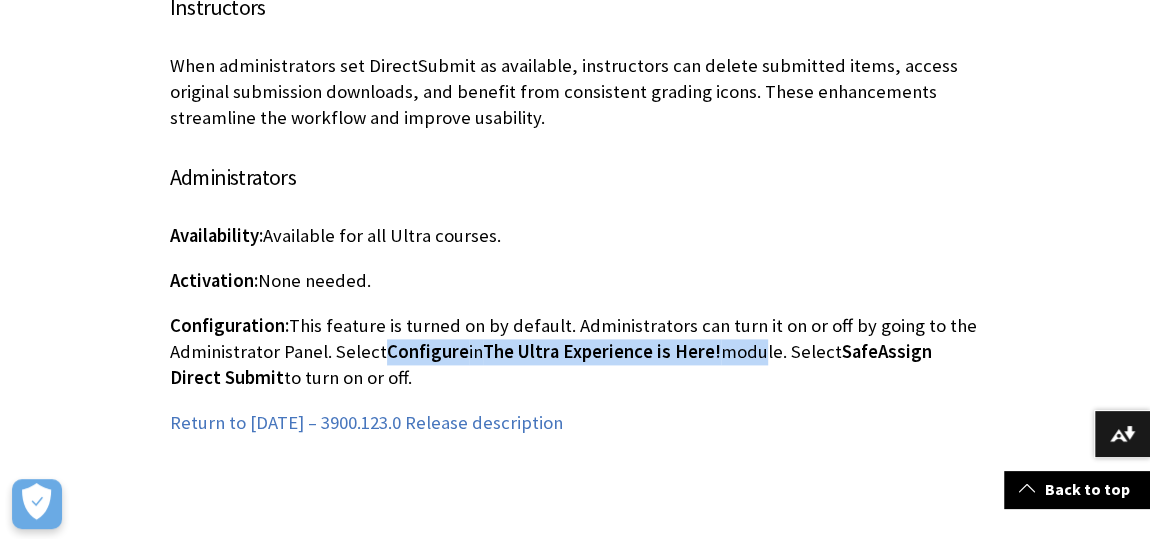 drag, startPoint x: 380, startPoint y: 323, endPoint x: 770, endPoint y: 348, distance: 390.80045 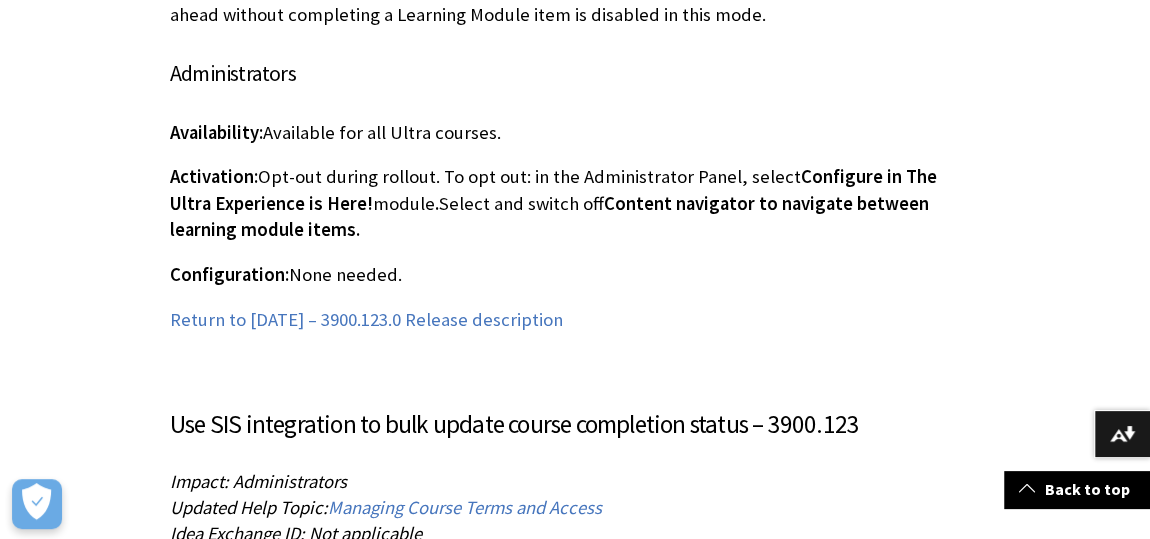 scroll, scrollTop: 15513, scrollLeft: 0, axis: vertical 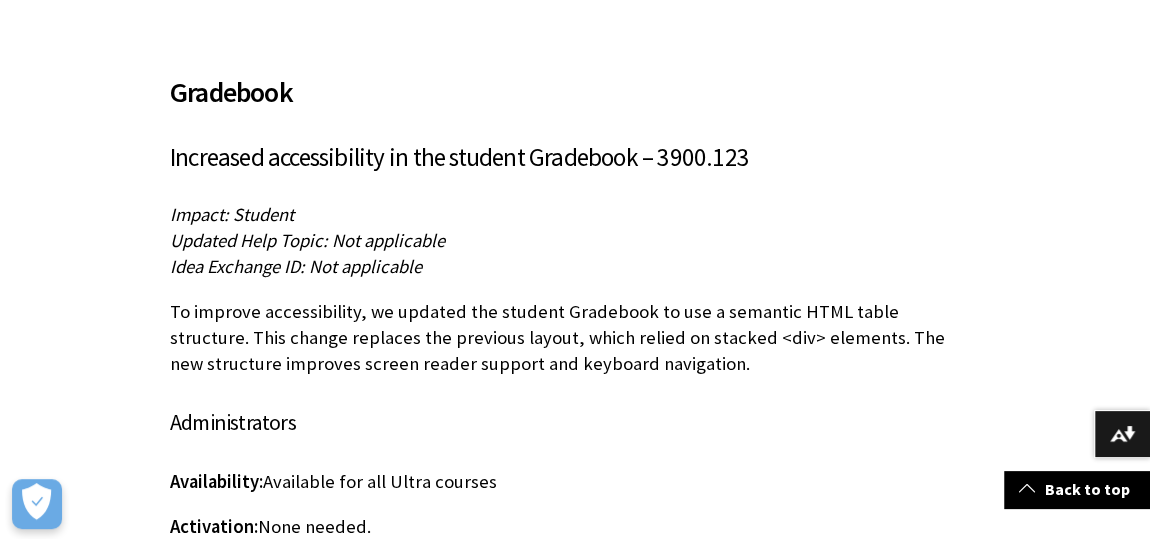 drag, startPoint x: 632, startPoint y: 289, endPoint x: 716, endPoint y: 360, distance: 109.98637 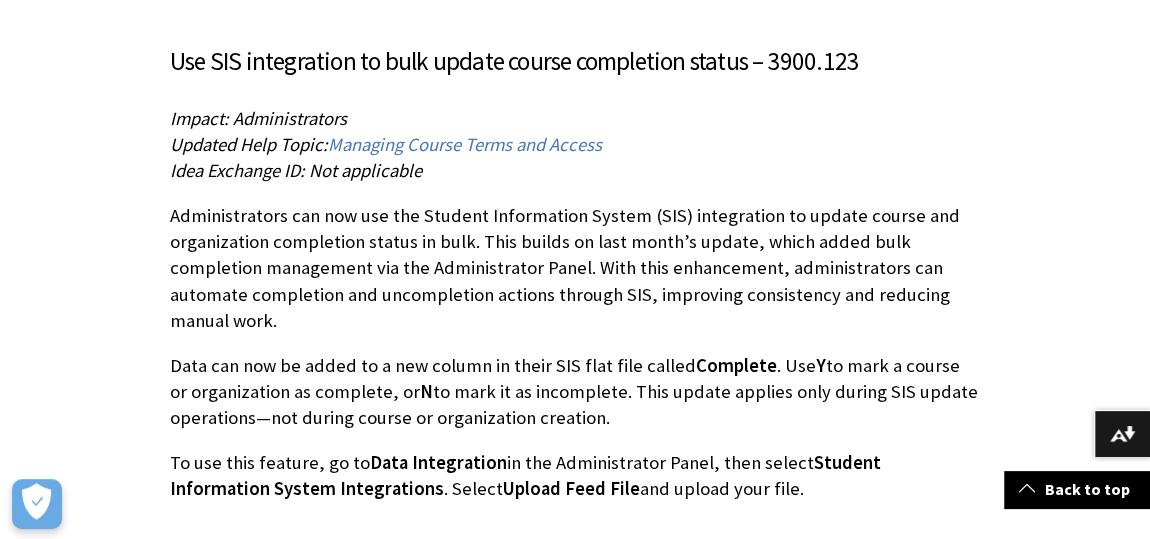 scroll, scrollTop: 15909, scrollLeft: 0, axis: vertical 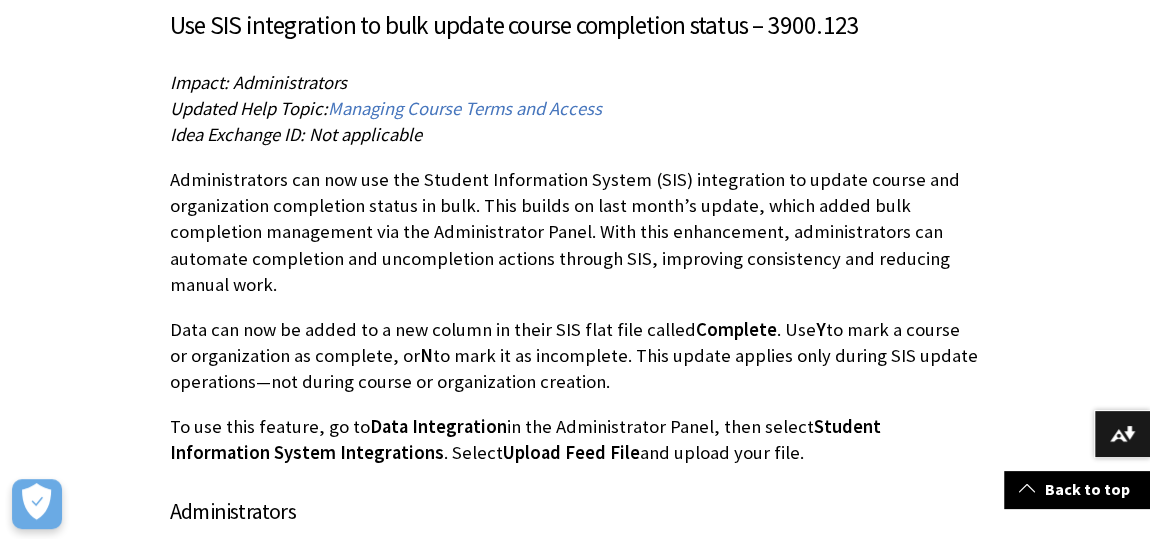 drag, startPoint x: 516, startPoint y: 351, endPoint x: 759, endPoint y: 376, distance: 244.28262 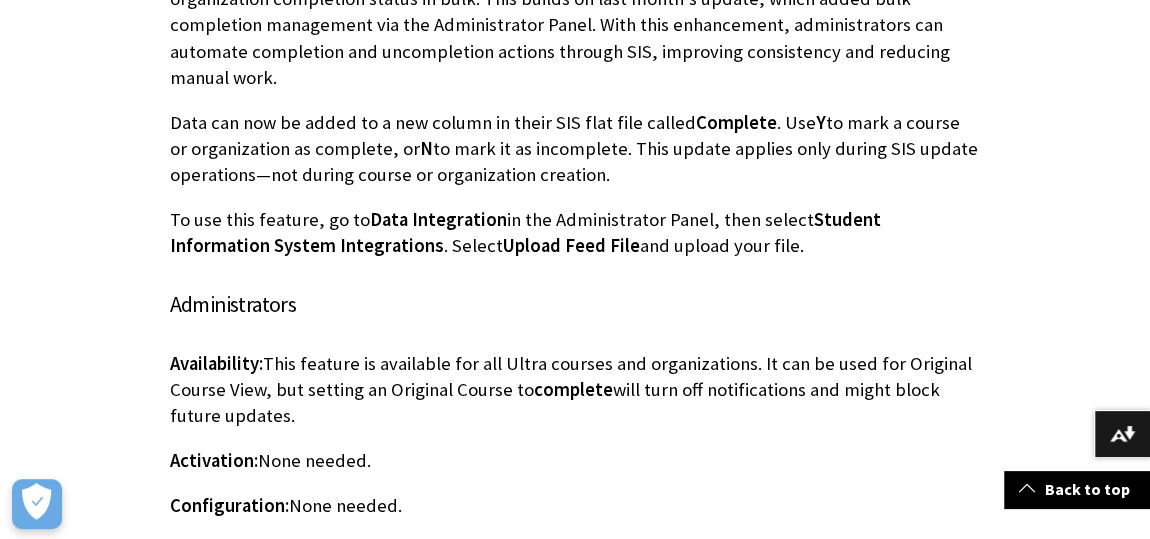 scroll, scrollTop: 16181, scrollLeft: 0, axis: vertical 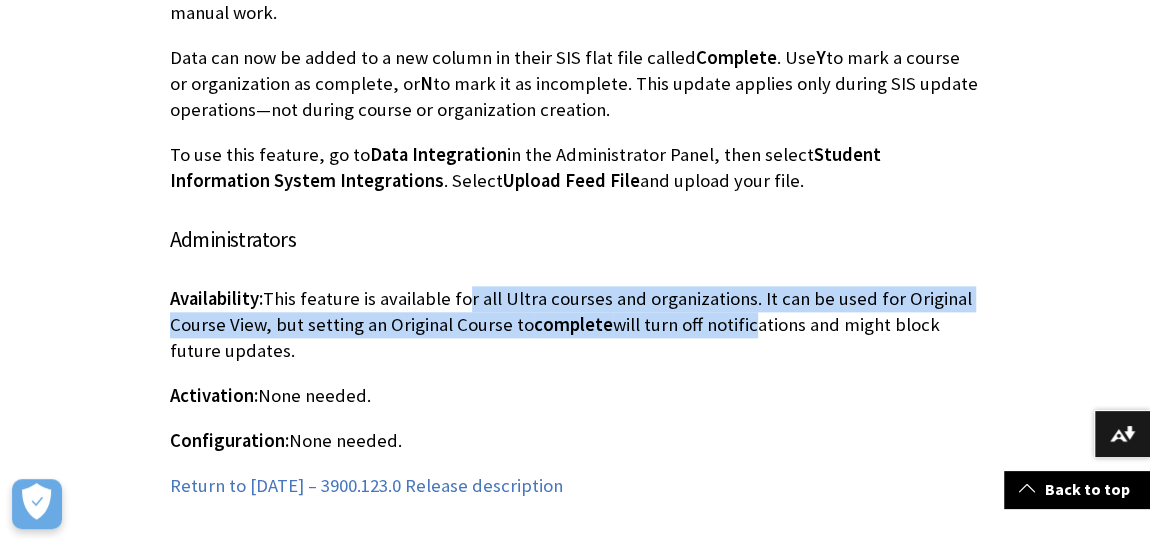 drag, startPoint x: 463, startPoint y: 220, endPoint x: 732, endPoint y: 306, distance: 282.4128 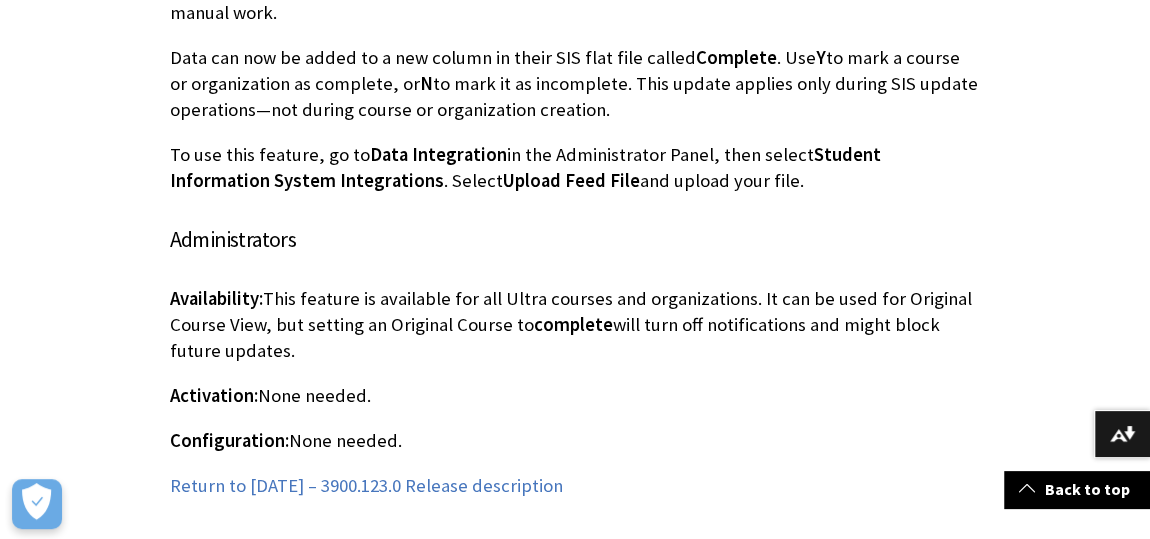 click on "Activation:  None needed." at bounding box center [575, 396] 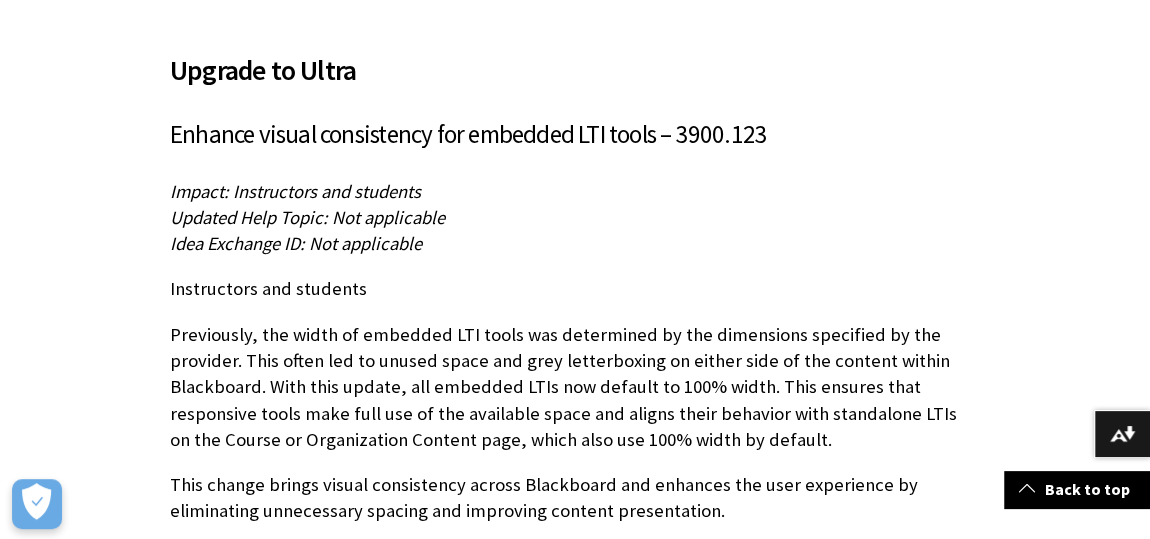 scroll, scrollTop: 16818, scrollLeft: 0, axis: vertical 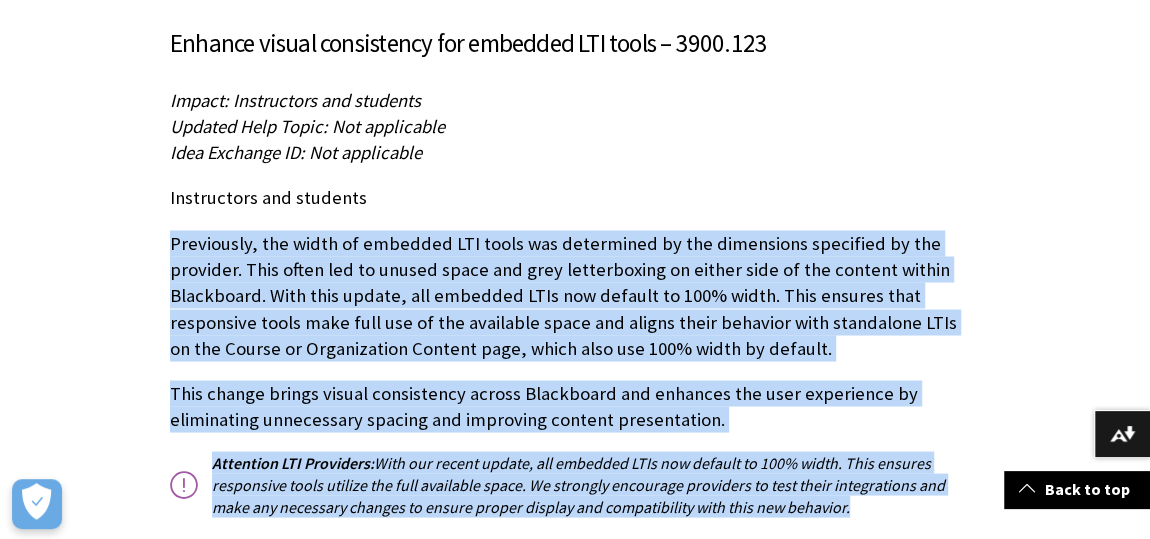 drag, startPoint x: 167, startPoint y: 166, endPoint x: 816, endPoint y: 431, distance: 701.0178 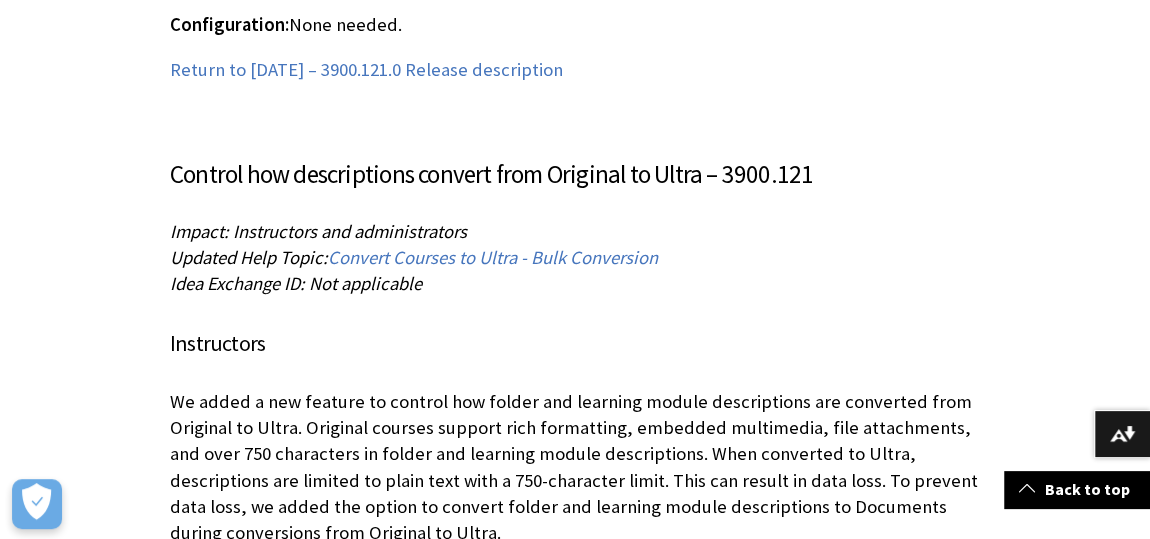 scroll, scrollTop: 27090, scrollLeft: 0, axis: vertical 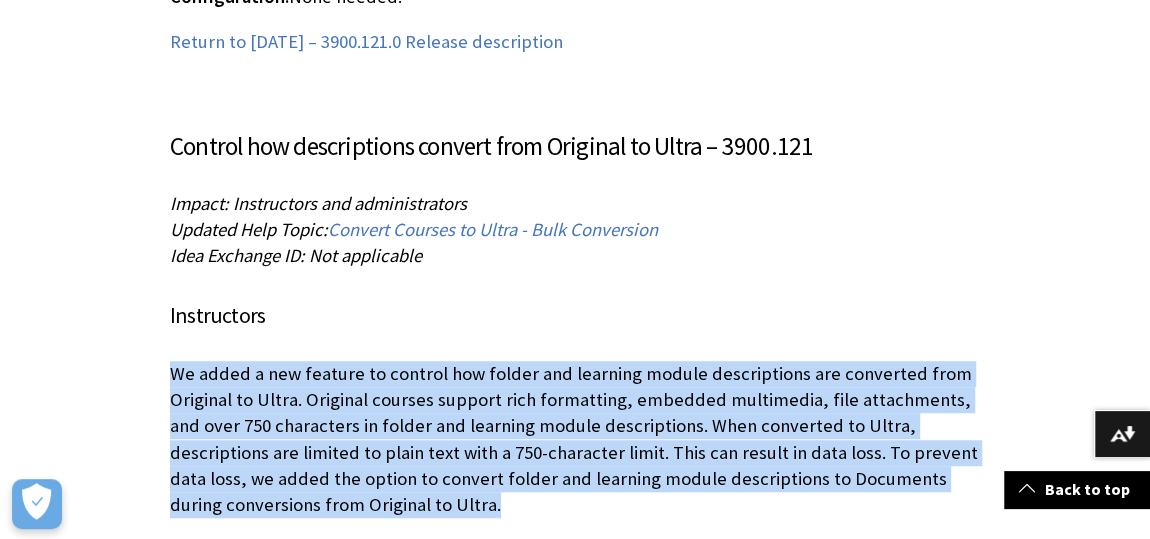 drag, startPoint x: 155, startPoint y: 239, endPoint x: 445, endPoint y: 366, distance: 316.58963 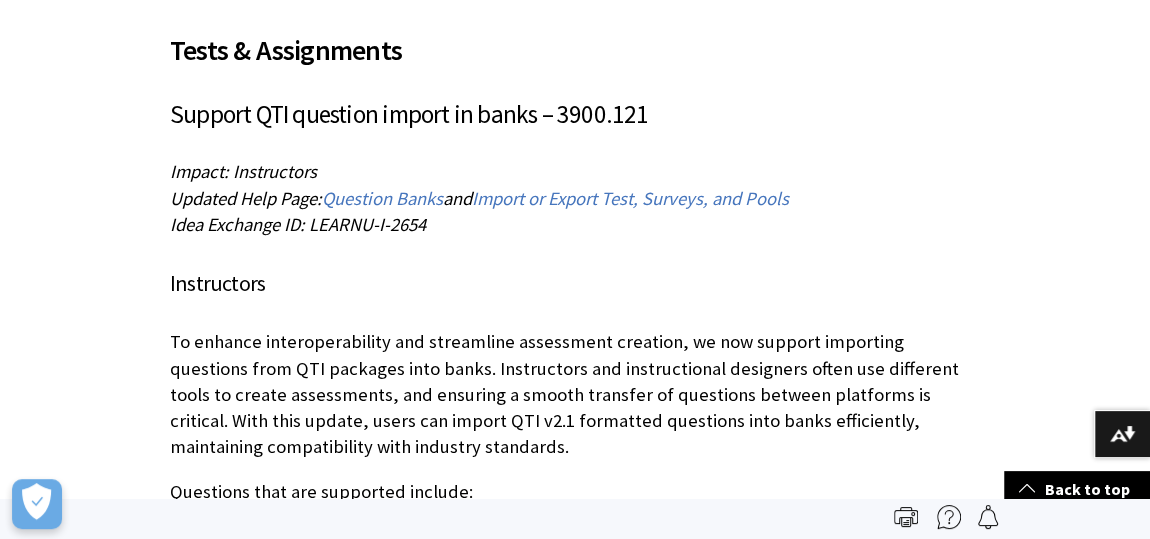 scroll, scrollTop: 34909, scrollLeft: 0, axis: vertical 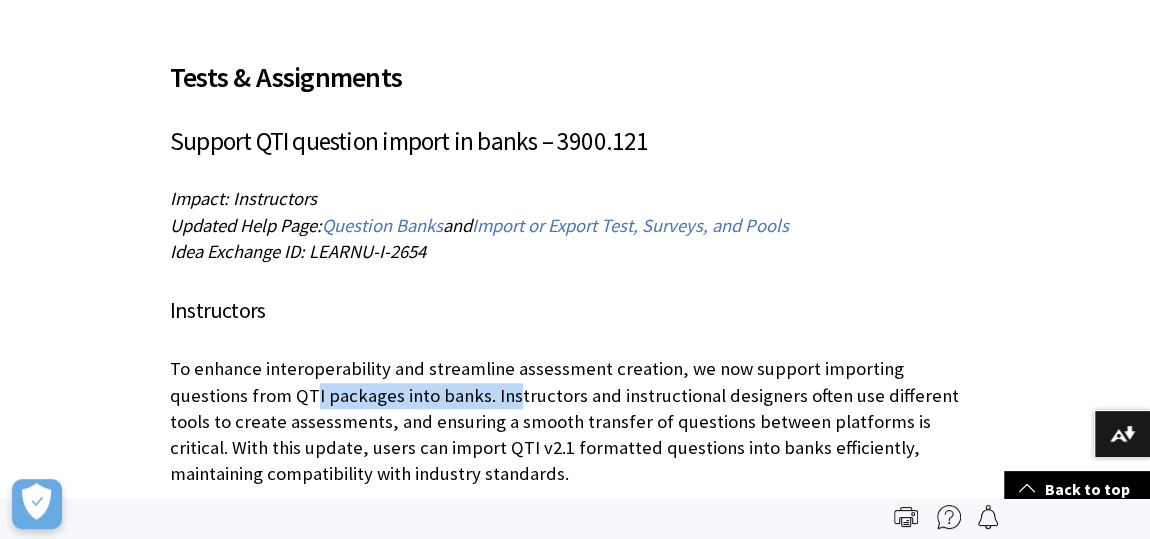 drag, startPoint x: 221, startPoint y: 160, endPoint x: 426, endPoint y: 157, distance: 205.02196 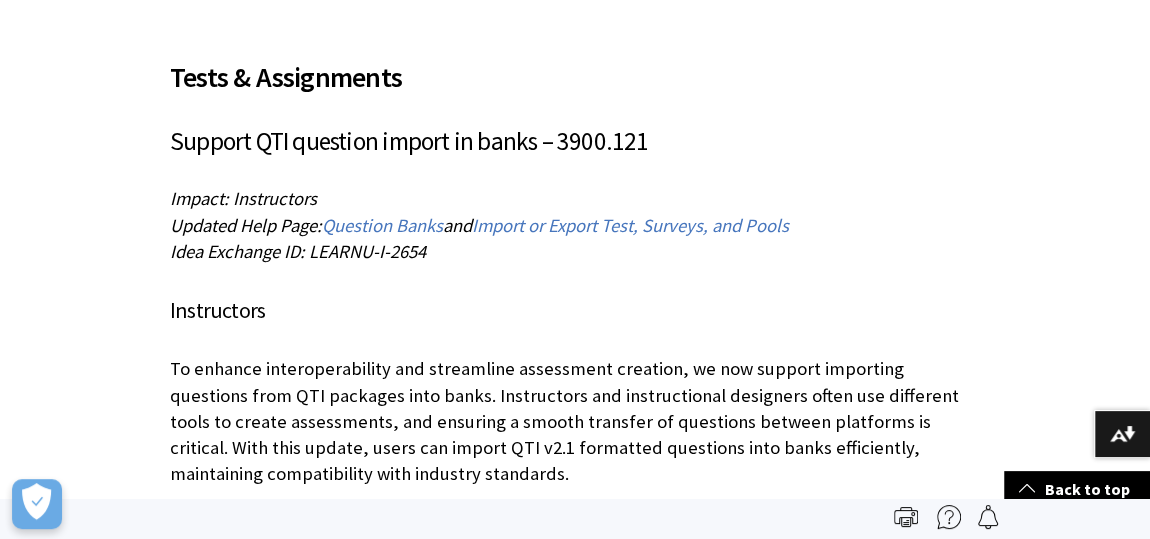 click on "To enhance interoperability and streamline assessment creation, we now support importing questions from QTI packages into banks. Instructors and instructional designers often use different tools to create assessments, and ensuring a smooth transfer of questions between platforms is critical. With this update, users can import QTI v2.1 formatted questions into banks efficiently, maintaining compatibility with industry standards." at bounding box center [575, 421] 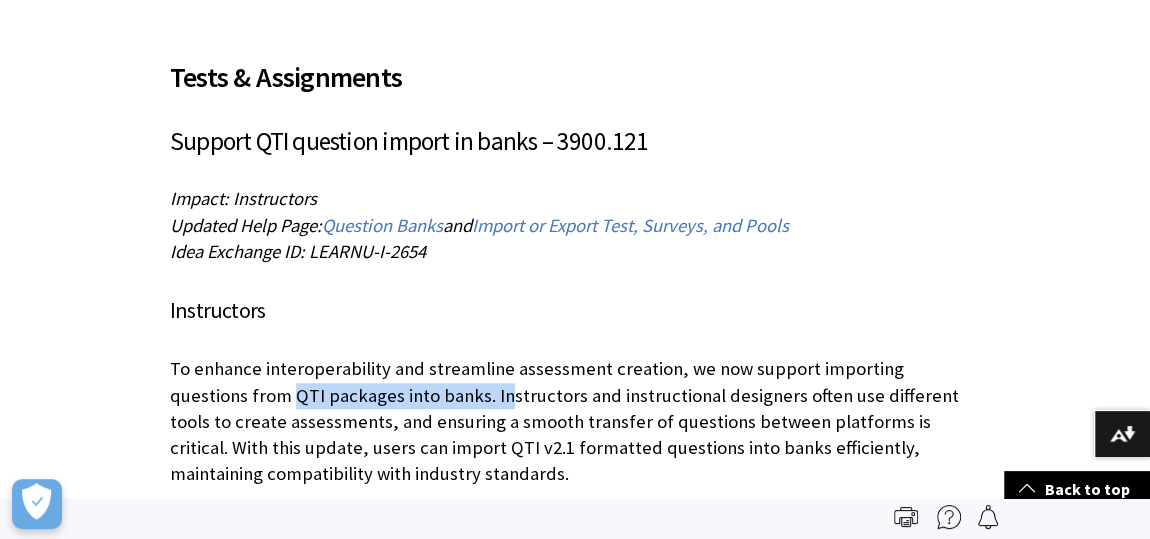 drag, startPoint x: 207, startPoint y: 154, endPoint x: 419, endPoint y: 153, distance: 212.00237 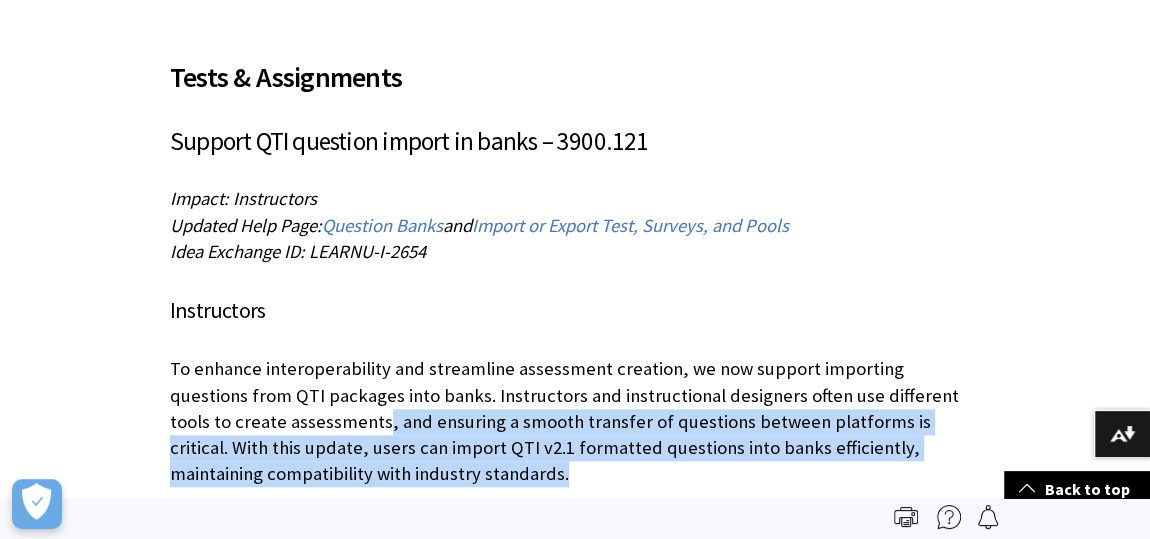 drag, startPoint x: 263, startPoint y: 182, endPoint x: 338, endPoint y: 252, distance: 102.59142 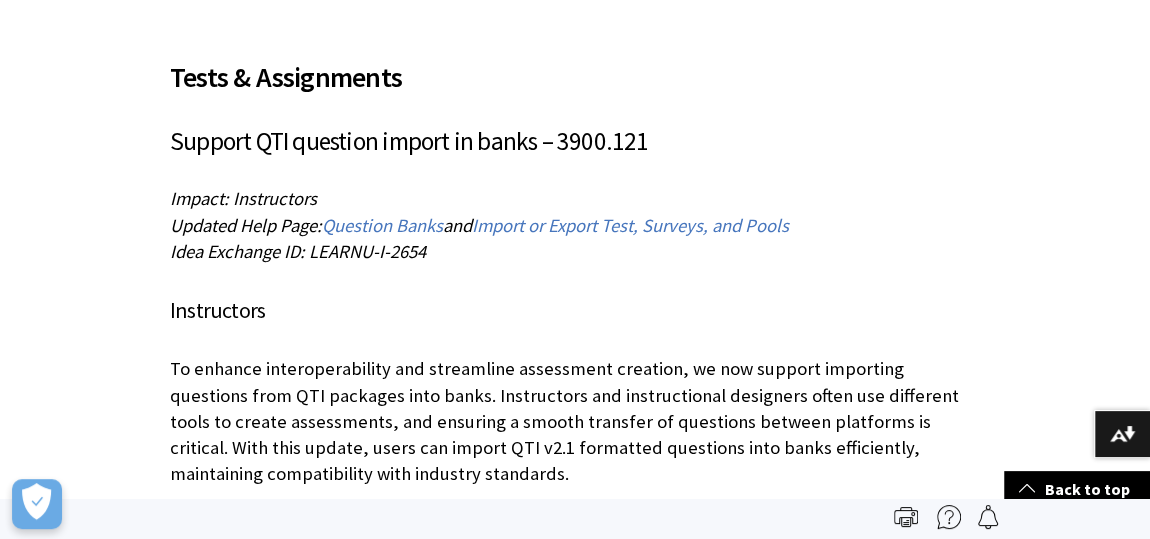 click on "Fill-in-the-blank" at bounding box center [607, 658] 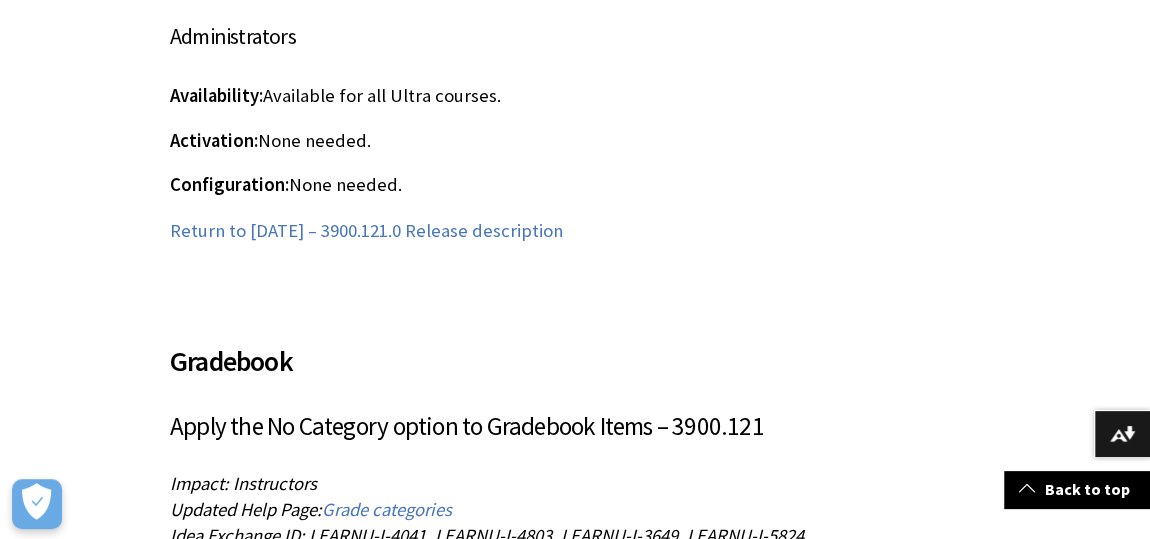 scroll, scrollTop: 35818, scrollLeft: 0, axis: vertical 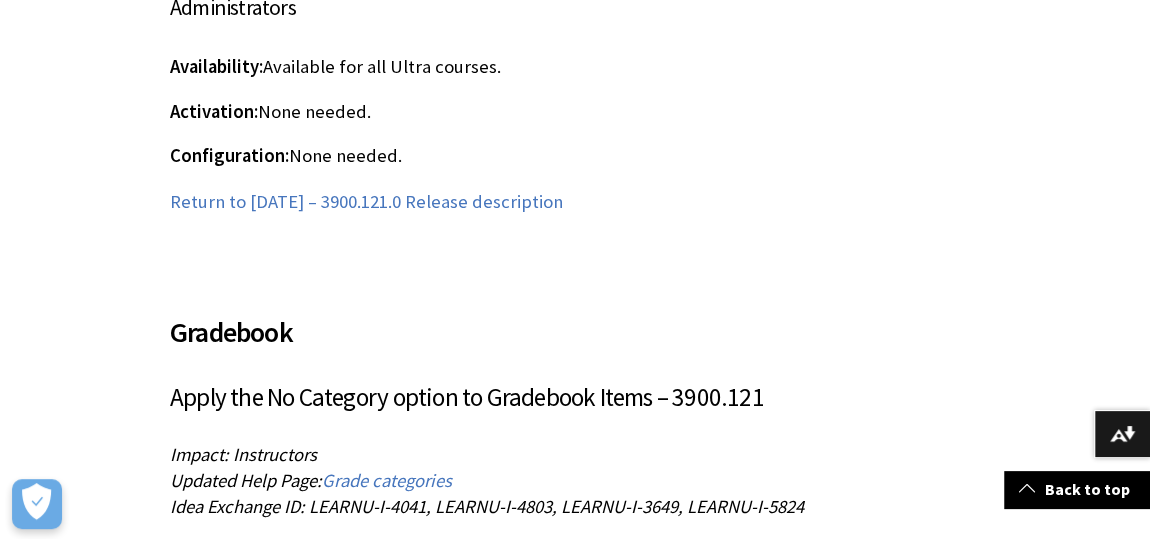 drag, startPoint x: 249, startPoint y: 342, endPoint x: 593, endPoint y: 397, distance: 348.36905 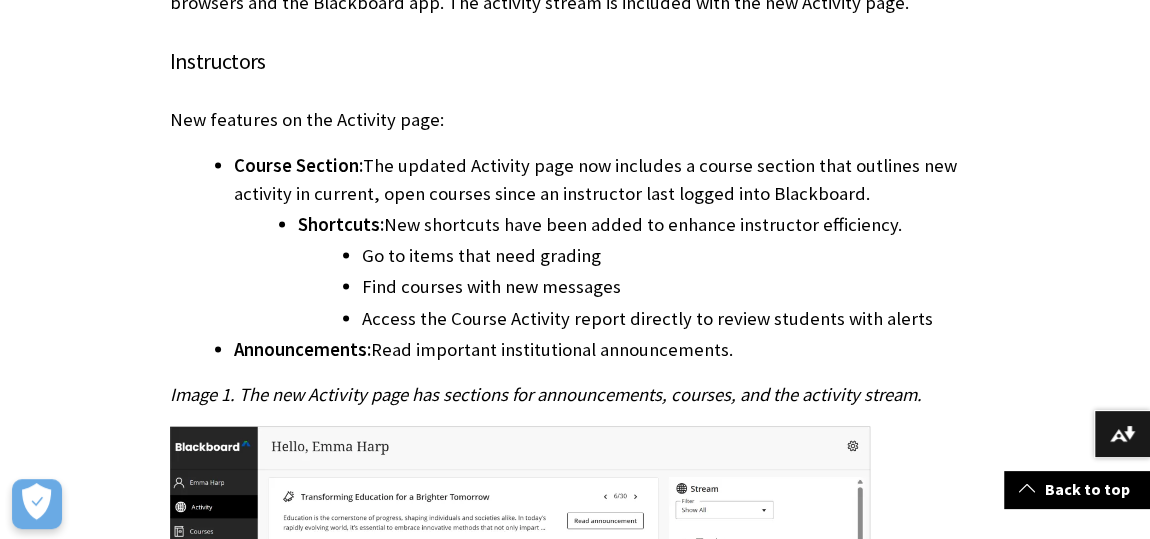 scroll, scrollTop: 39909, scrollLeft: 0, axis: vertical 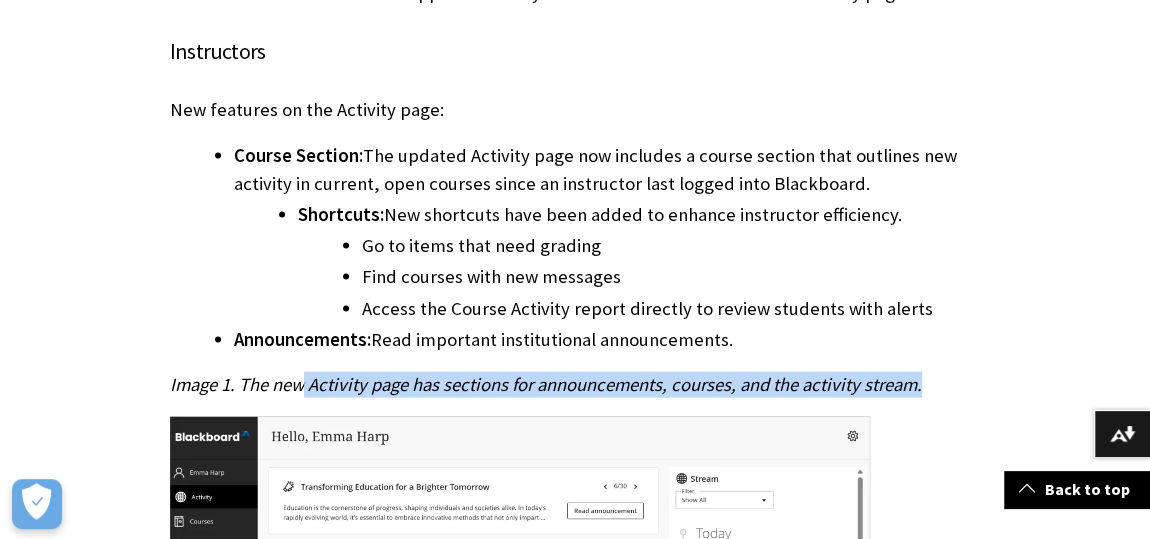 drag, startPoint x: 296, startPoint y: 104, endPoint x: 965, endPoint y: 111, distance: 669.0366 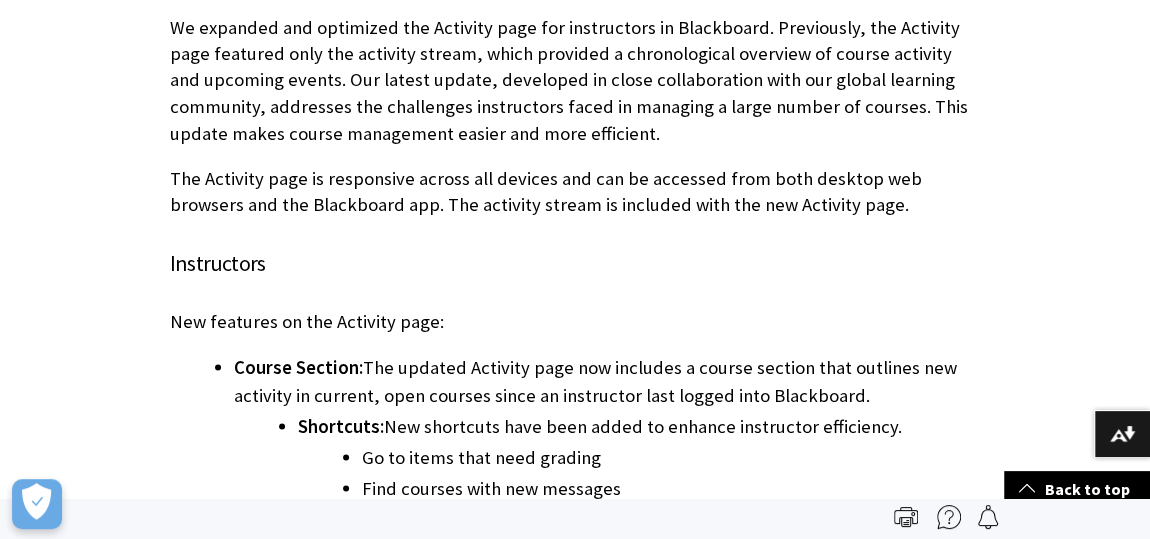 scroll, scrollTop: 39727, scrollLeft: 0, axis: vertical 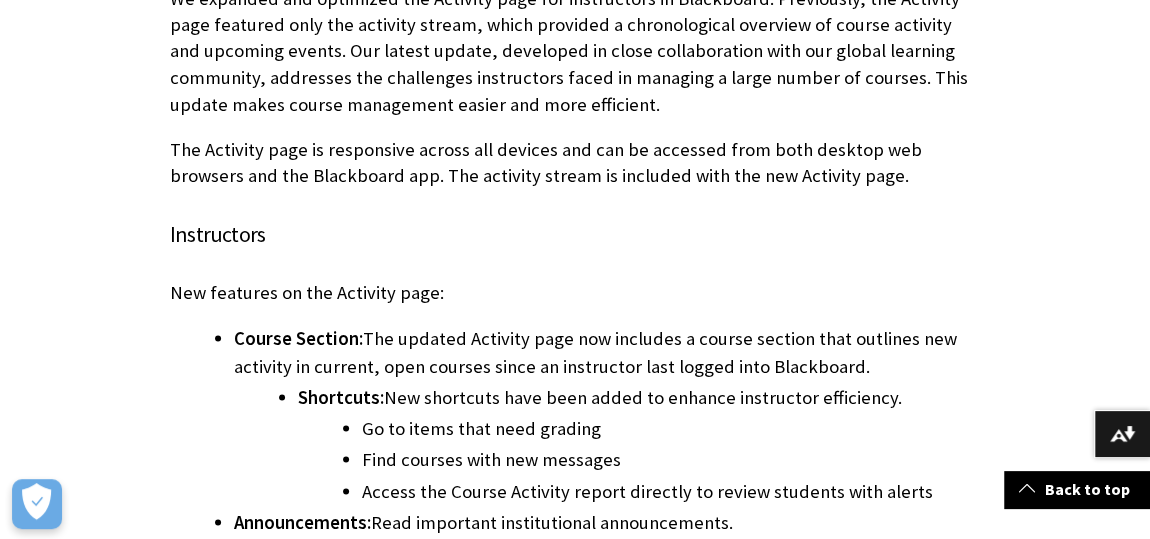 drag, startPoint x: 376, startPoint y: 86, endPoint x: 889, endPoint y: 79, distance: 513.0477 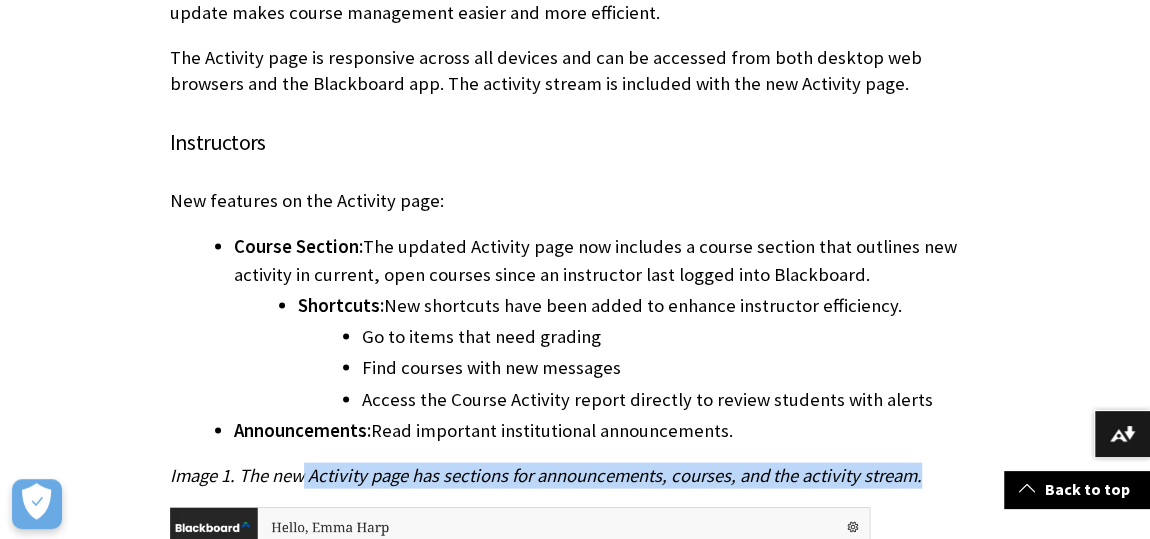 drag, startPoint x: 368, startPoint y: 149, endPoint x: 763, endPoint y: 151, distance: 395.00507 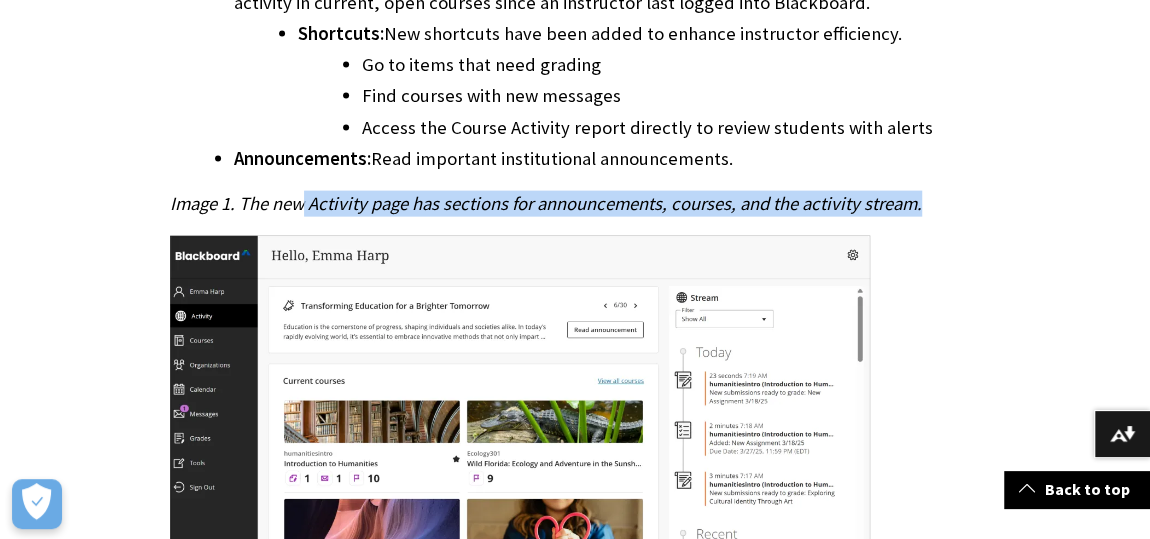 scroll, scrollTop: 40181, scrollLeft: 0, axis: vertical 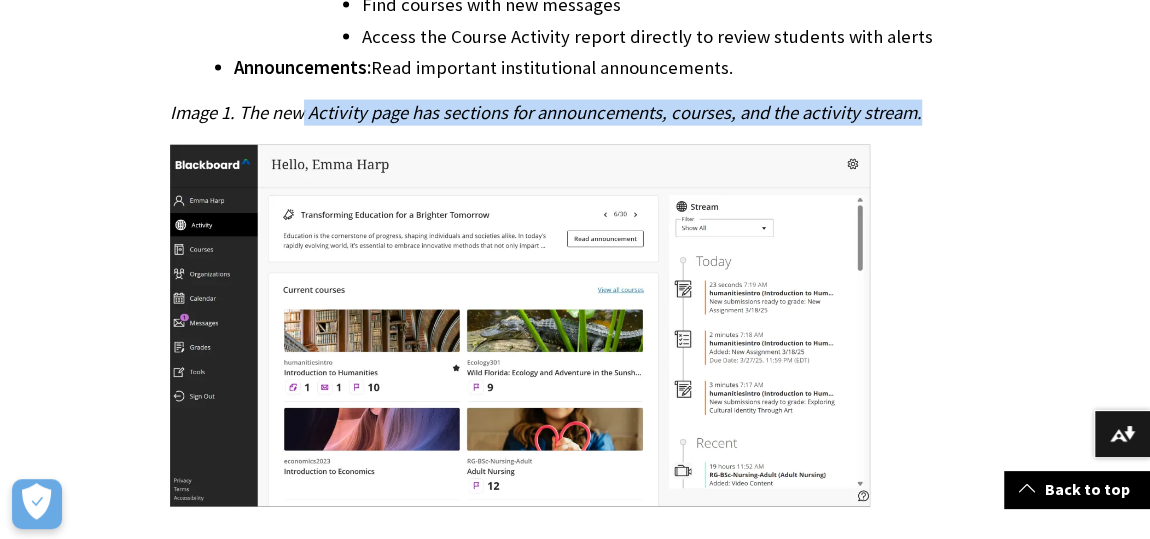 drag, startPoint x: 268, startPoint y: 386, endPoint x: 925, endPoint y: 372, distance: 657.1492 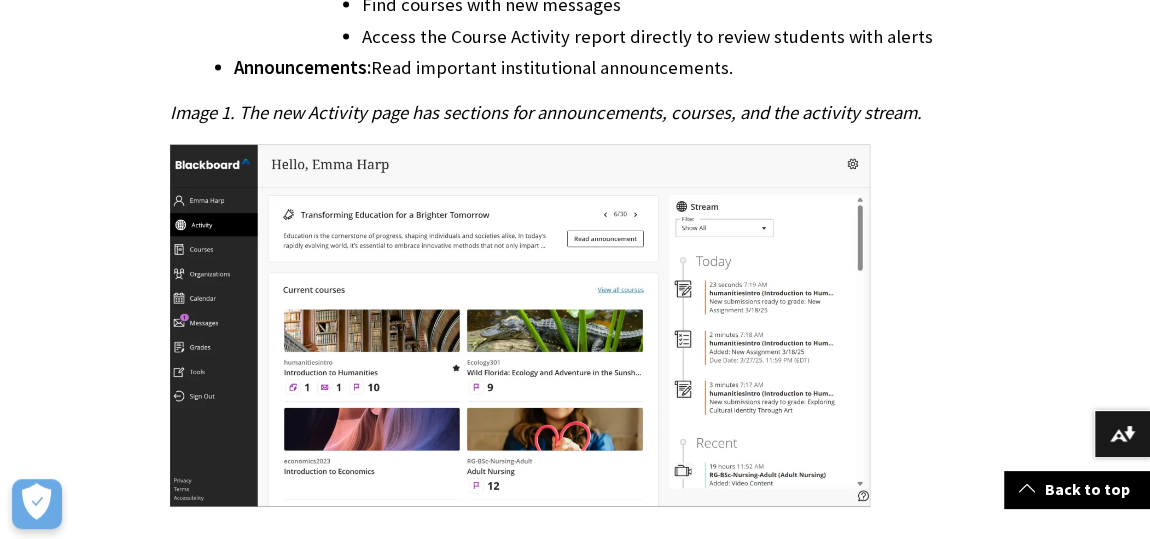 drag, startPoint x: 338, startPoint y: 420, endPoint x: 923, endPoint y: 423, distance: 585.0077 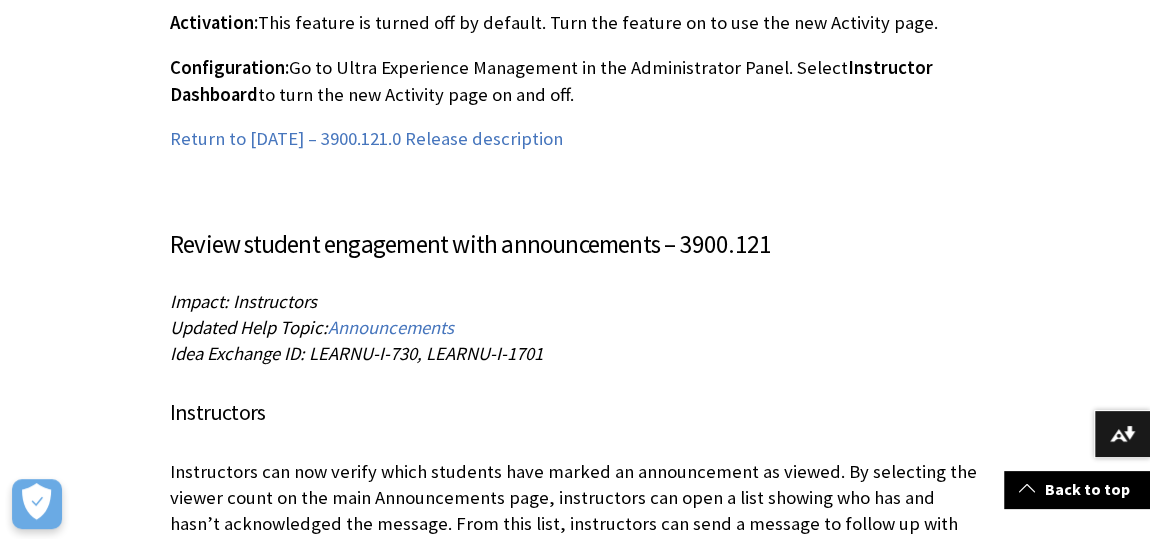 scroll, scrollTop: 40909, scrollLeft: 0, axis: vertical 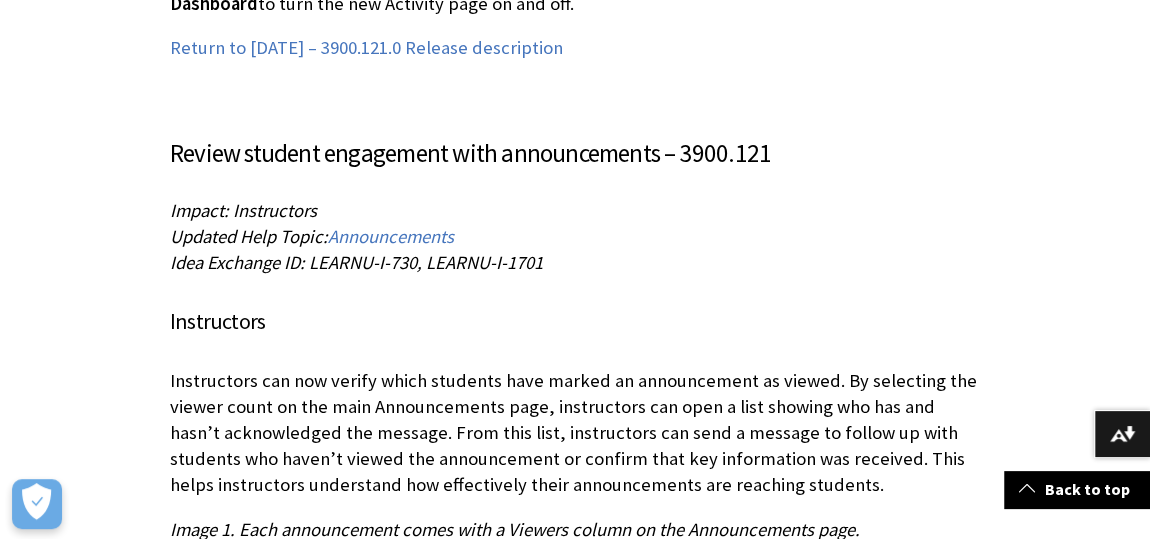 drag, startPoint x: 165, startPoint y: 96, endPoint x: 781, endPoint y: 213, distance: 627.01276 